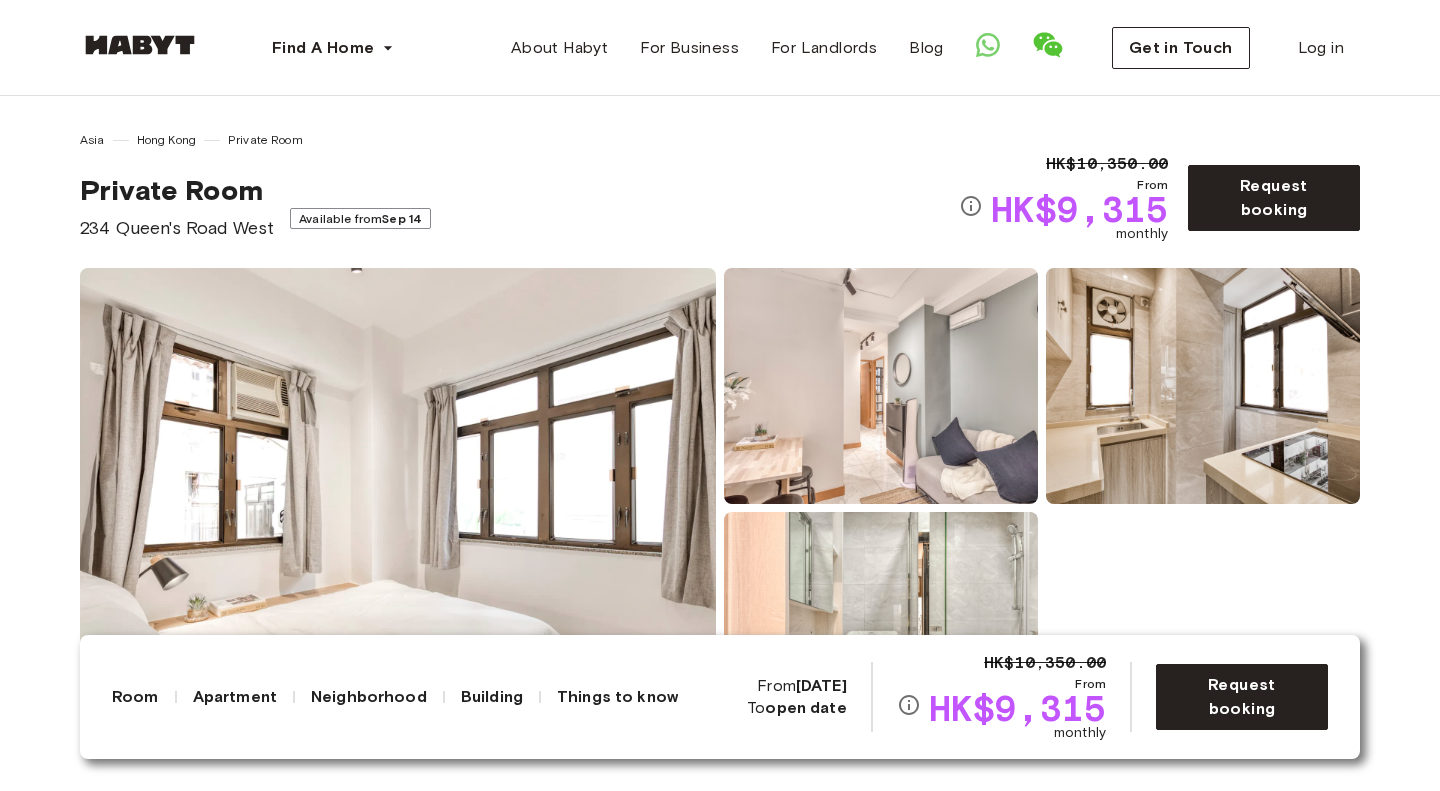 scroll, scrollTop: 188, scrollLeft: 0, axis: vertical 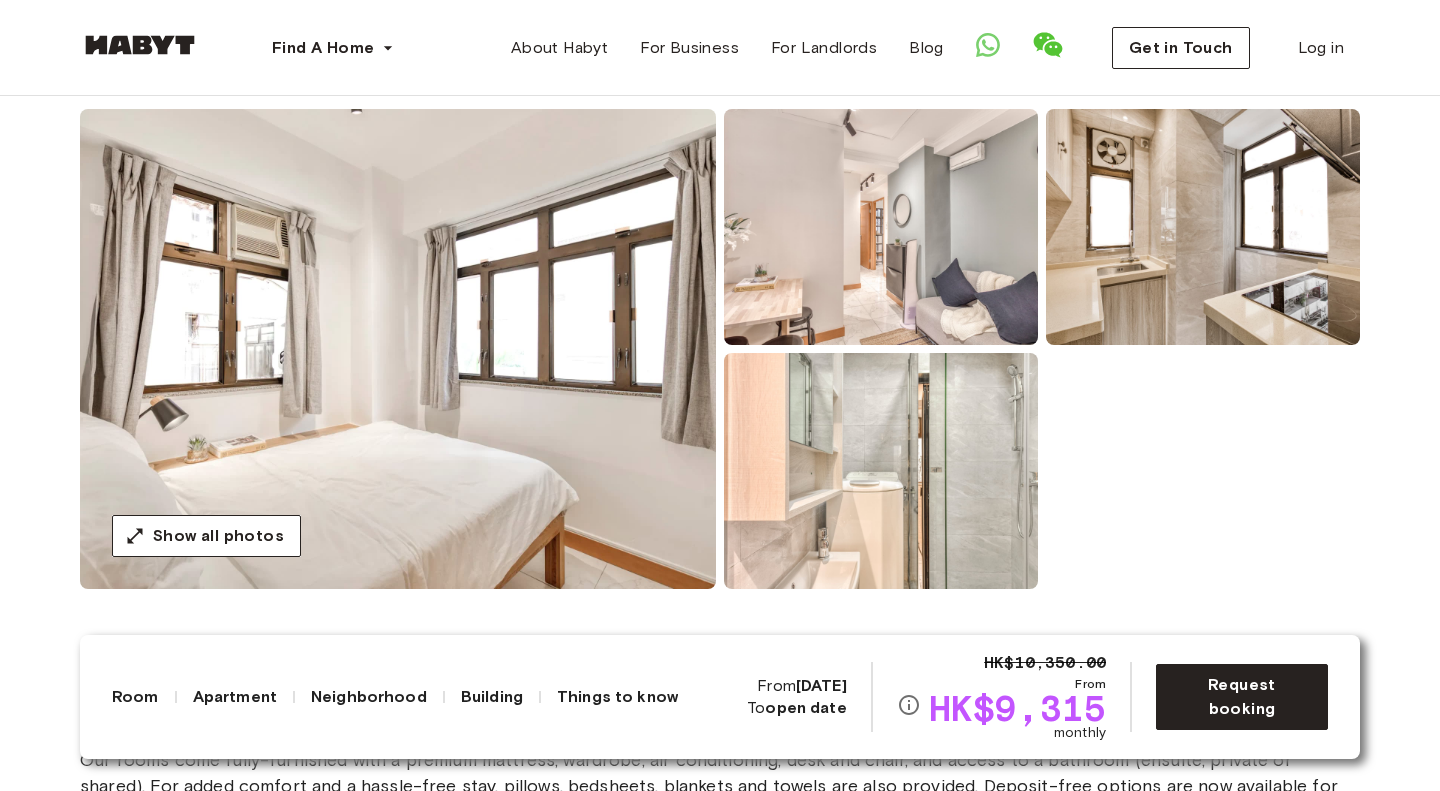 click on "Show all photos" at bounding box center [720, 349] 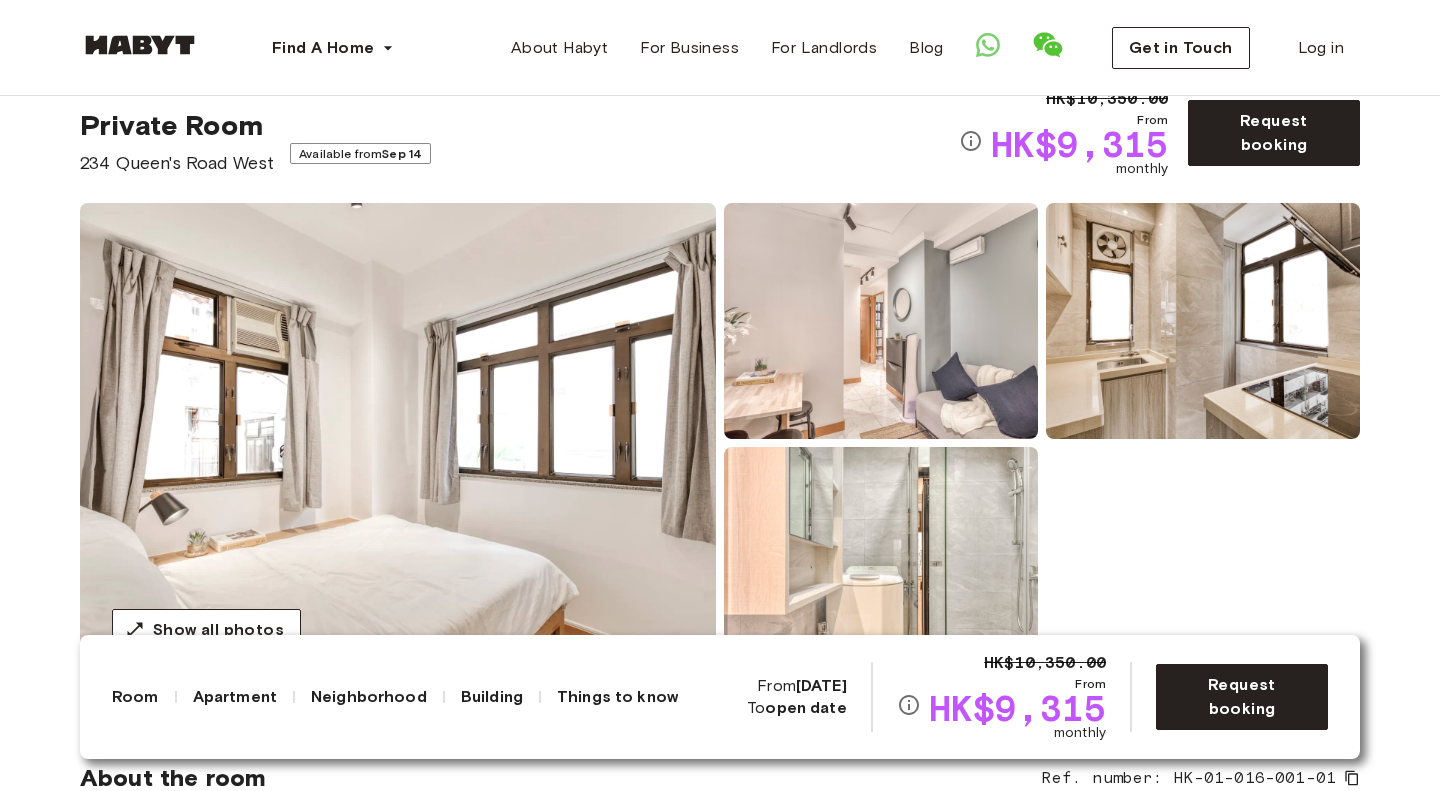 scroll, scrollTop: 64, scrollLeft: 0, axis: vertical 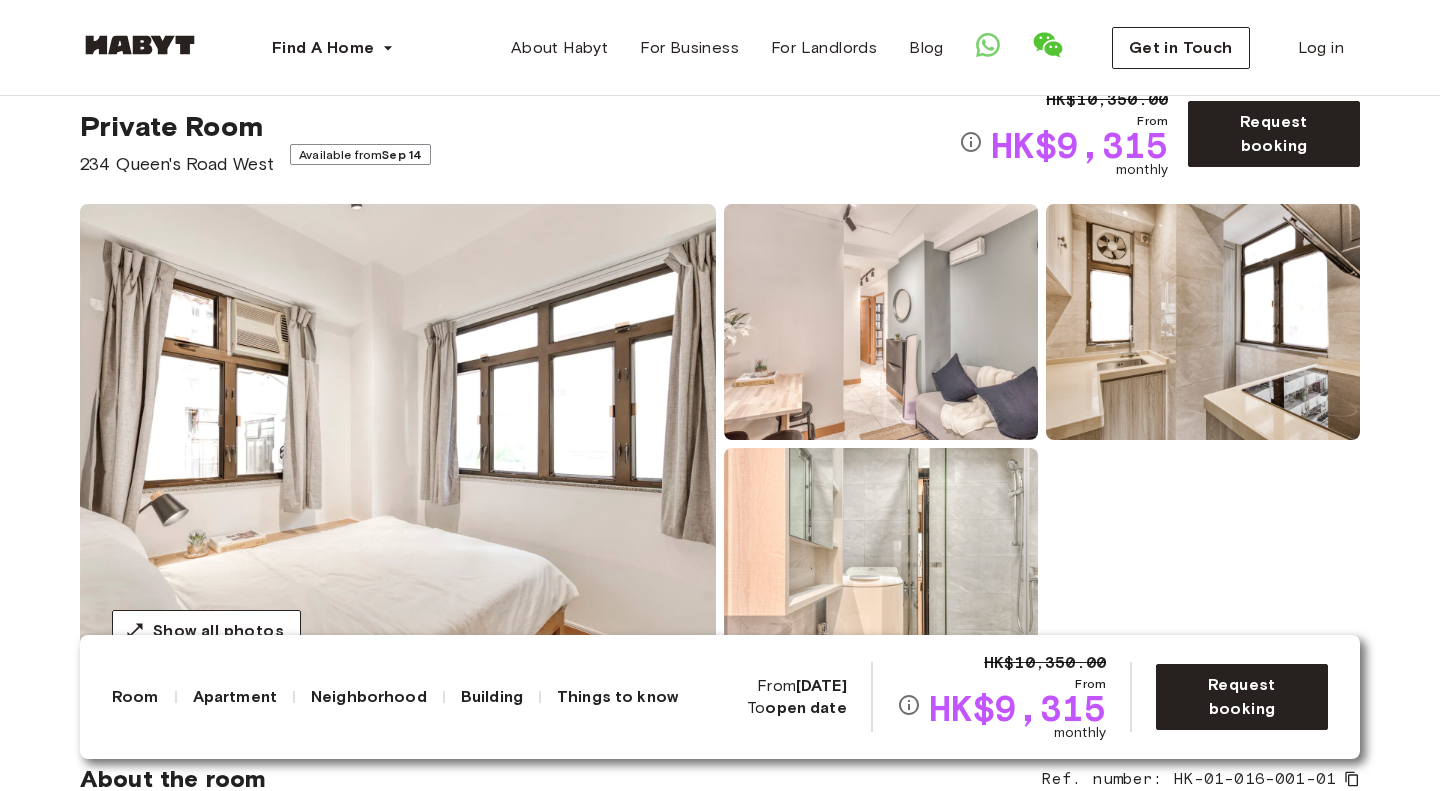 click at bounding box center (398, 444) 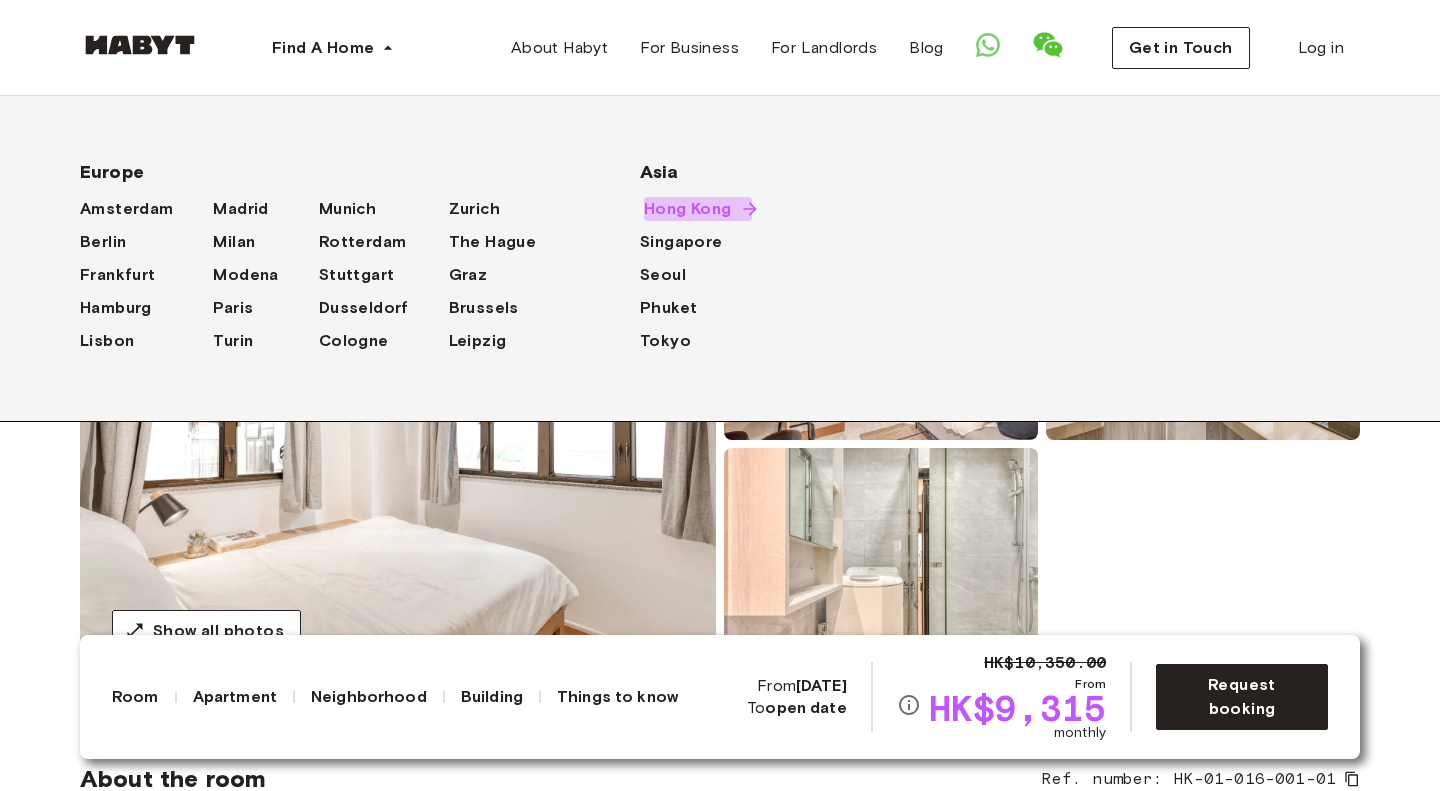 click on "Hong Kong" at bounding box center [688, 209] 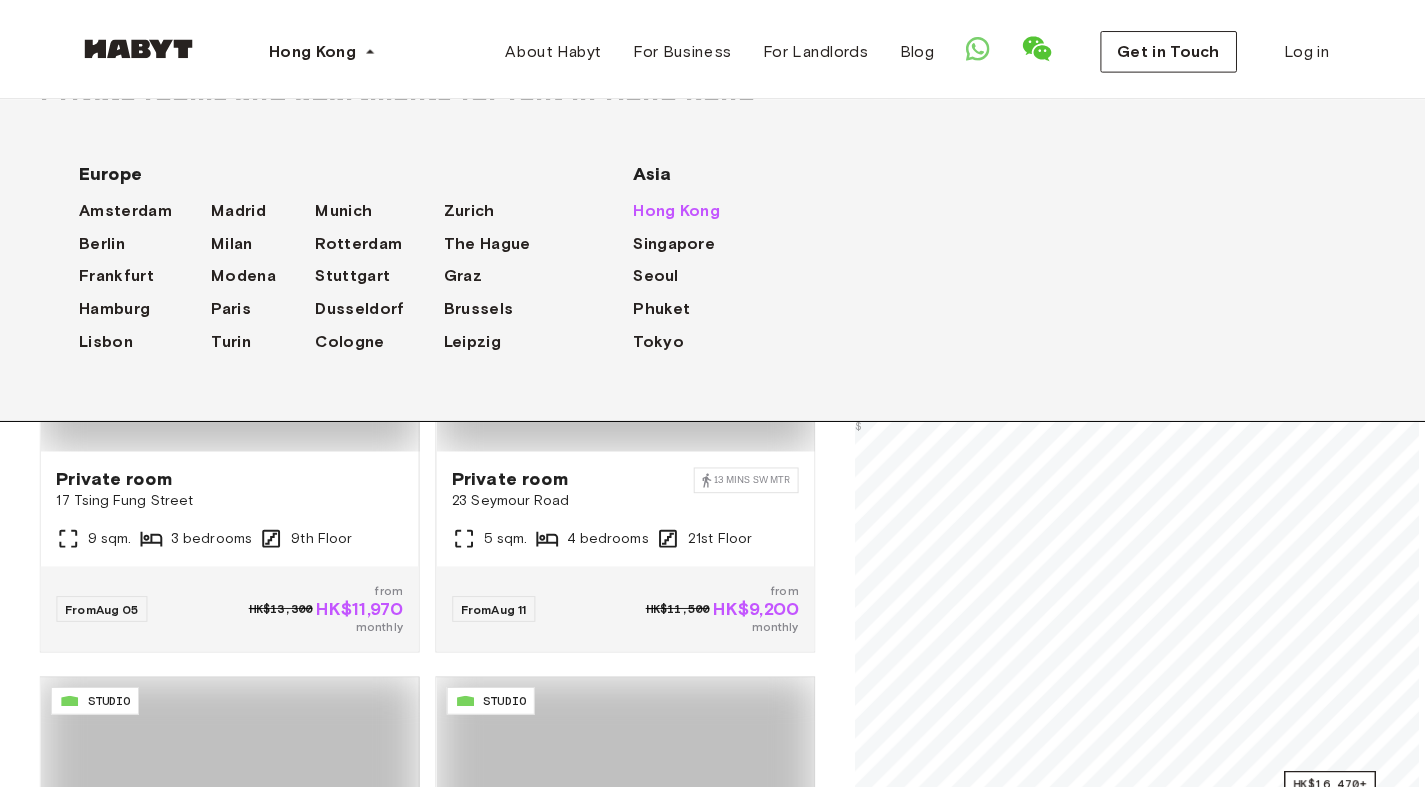 scroll, scrollTop: 0, scrollLeft: 0, axis: both 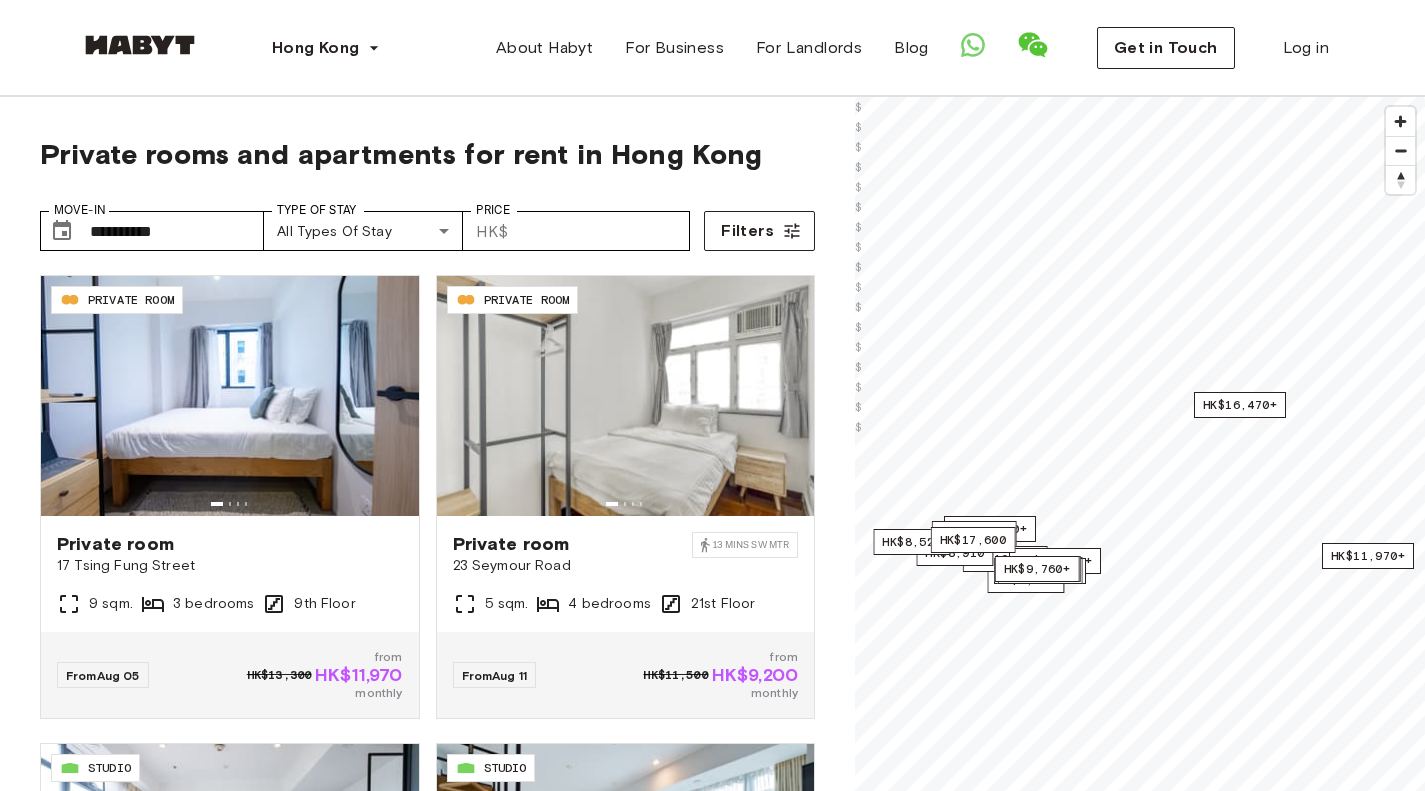 click on "**********" at bounding box center (427, 581) 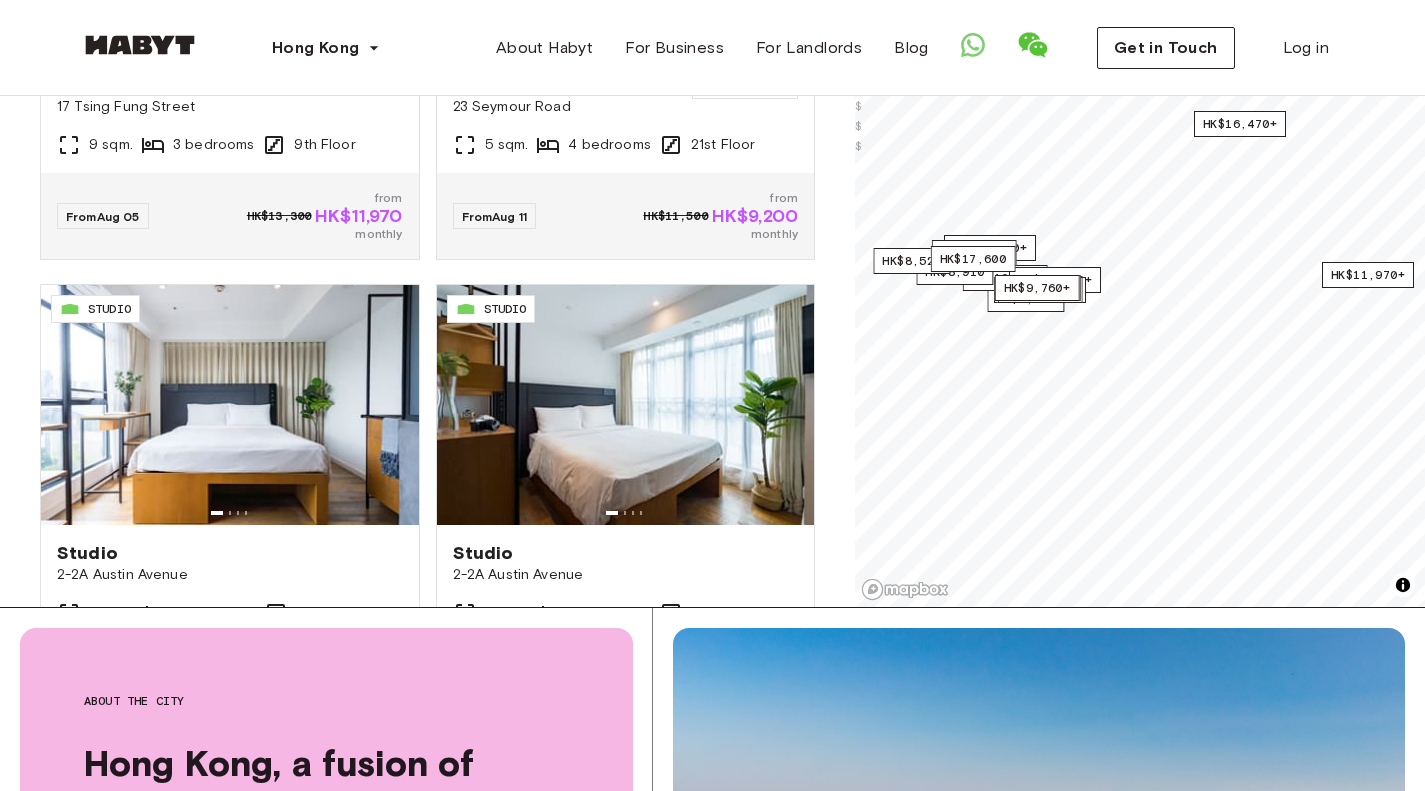 scroll, scrollTop: 530, scrollLeft: 0, axis: vertical 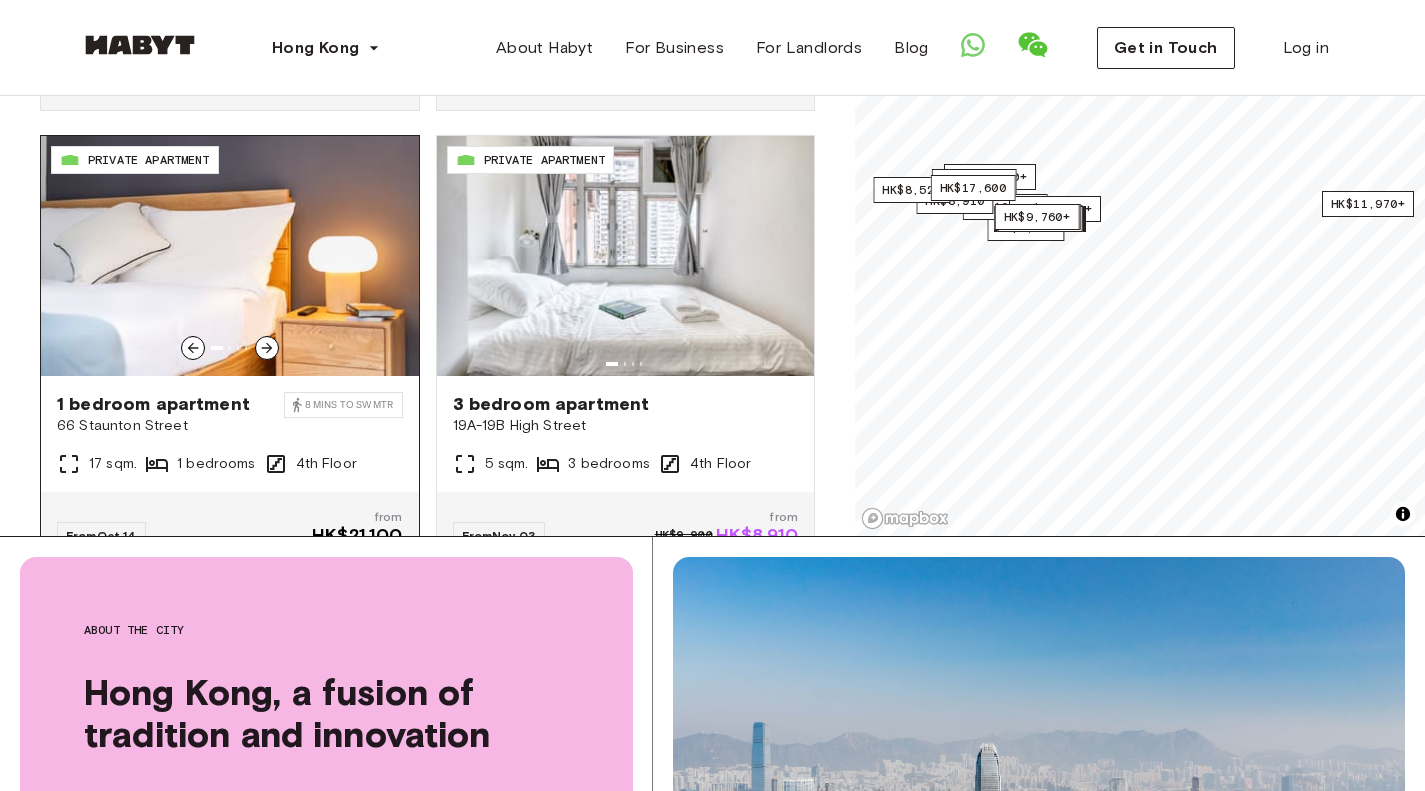 click 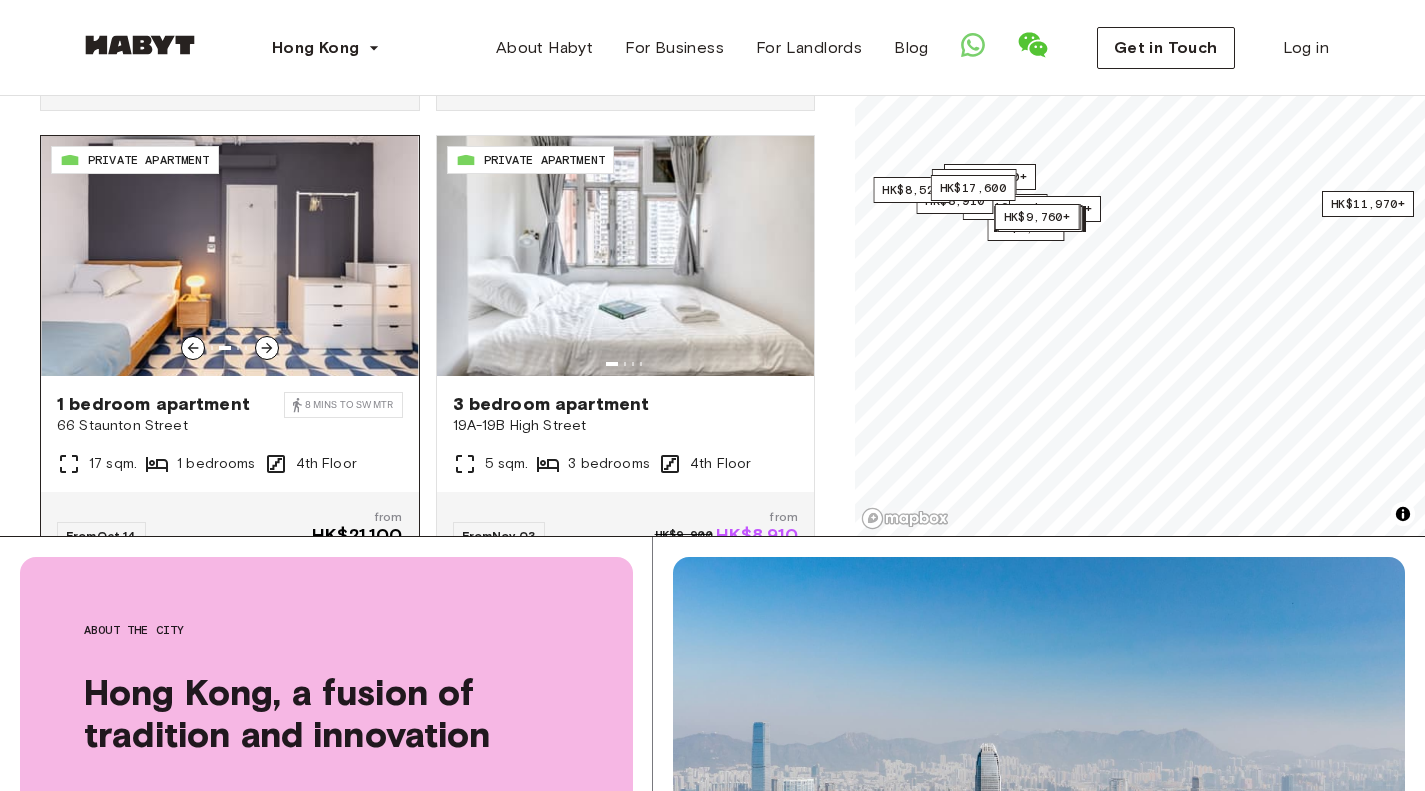 click 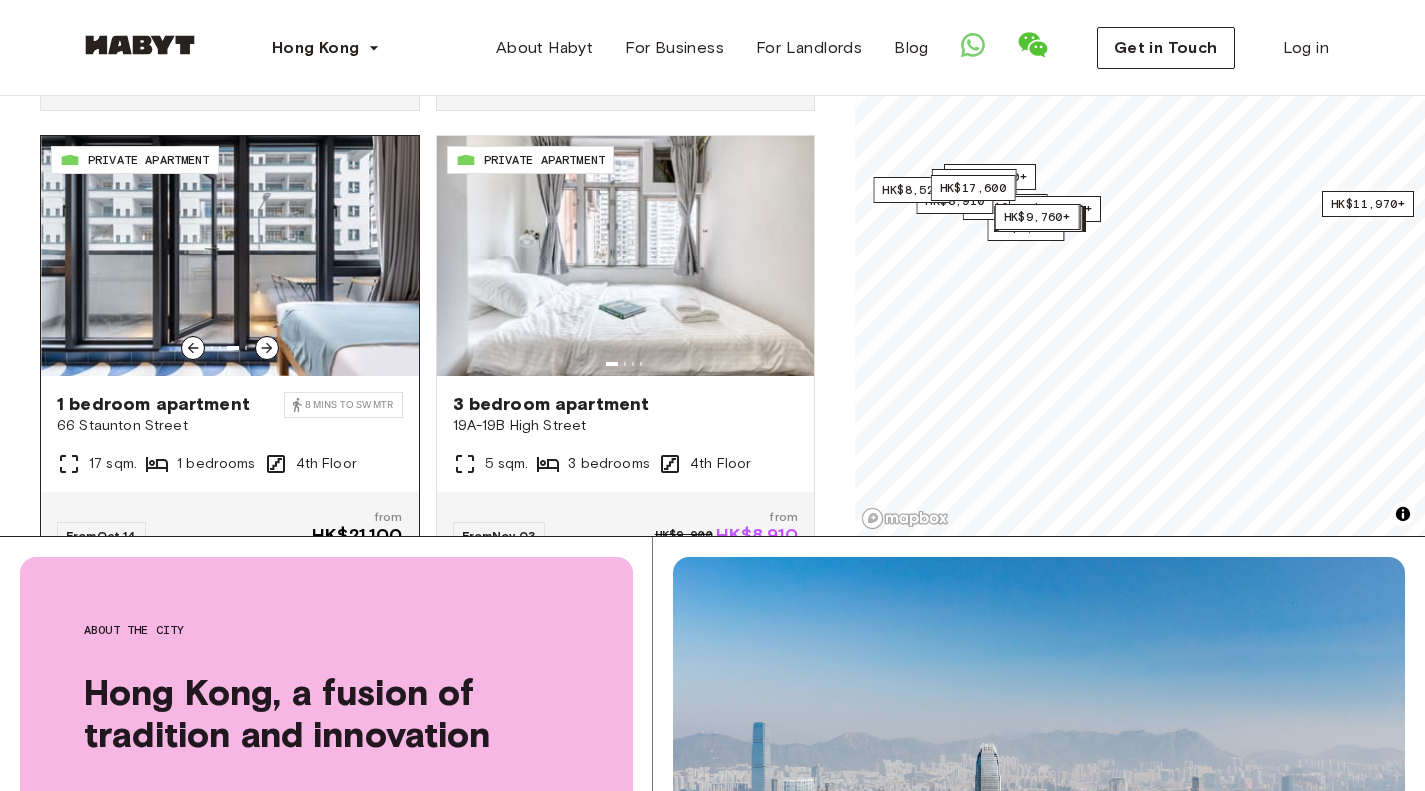 click 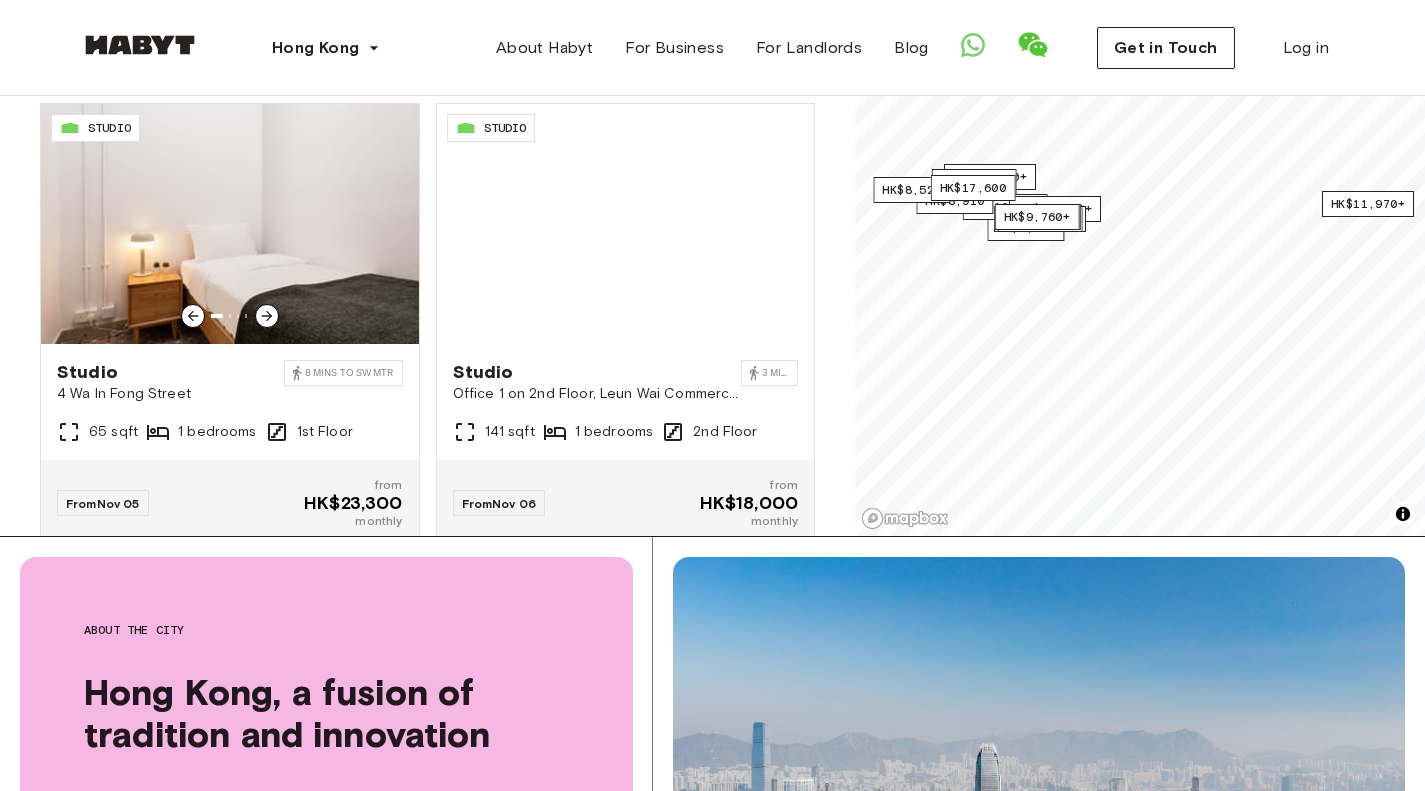 scroll, scrollTop: 3387, scrollLeft: 0, axis: vertical 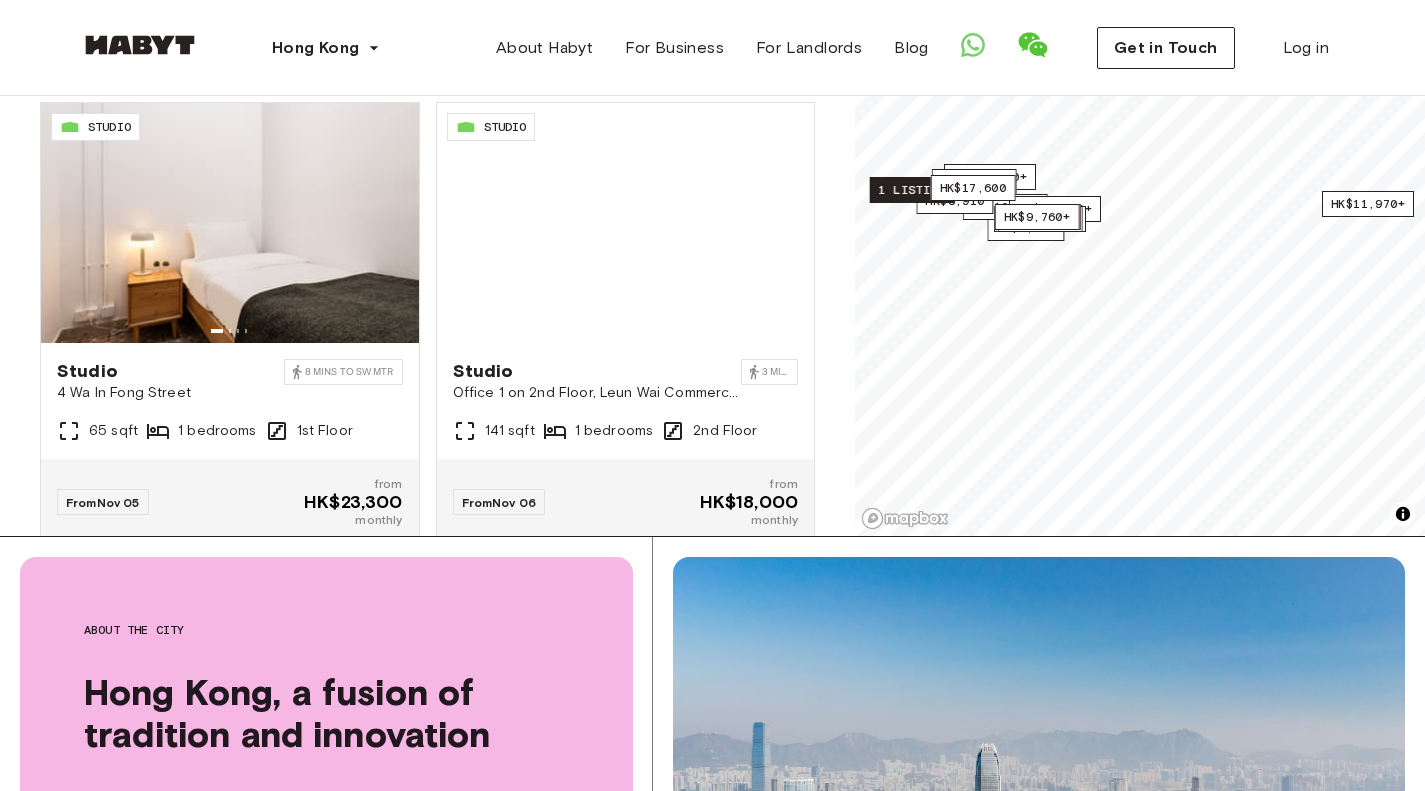 click on "1 listing" at bounding box center [912, 190] 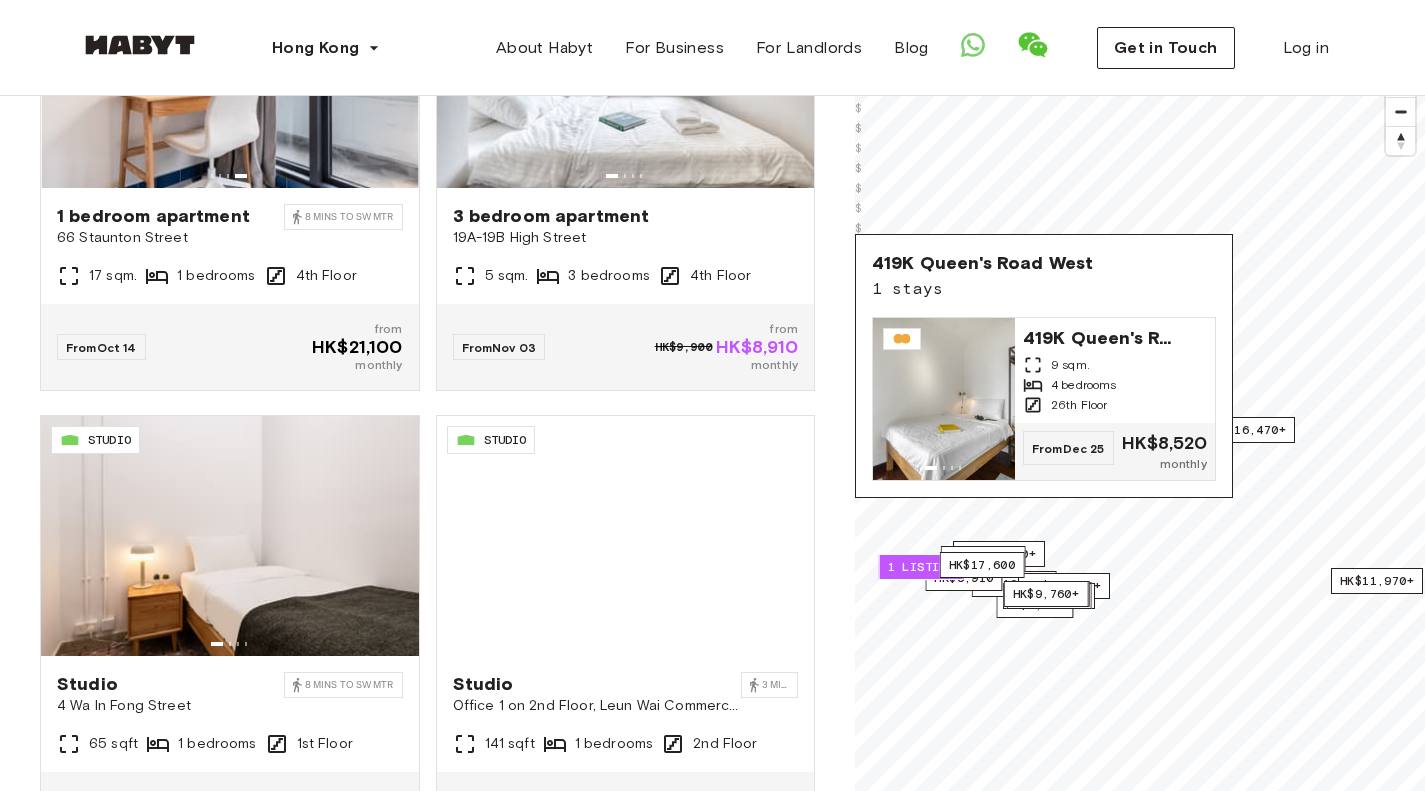 scroll, scrollTop: 163, scrollLeft: 0, axis: vertical 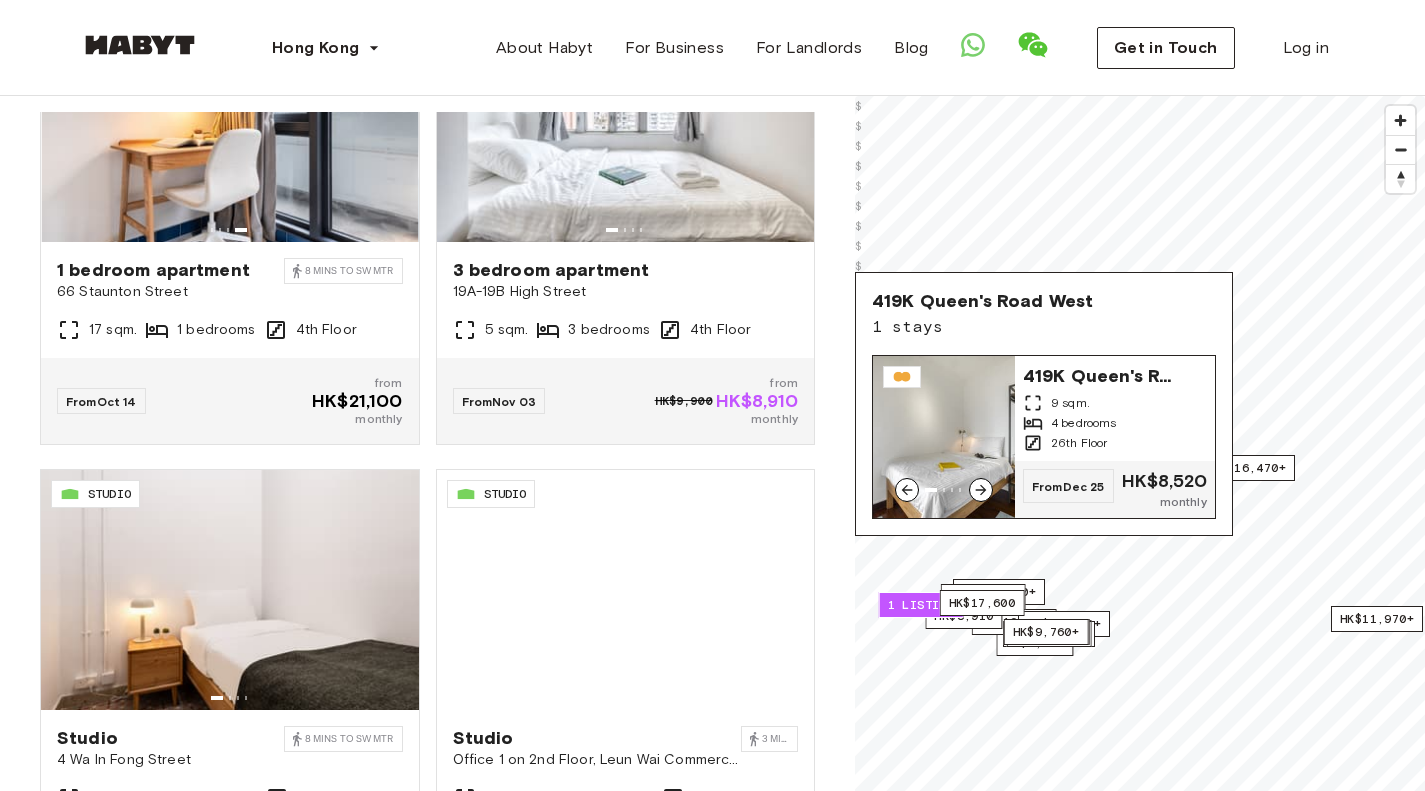 click 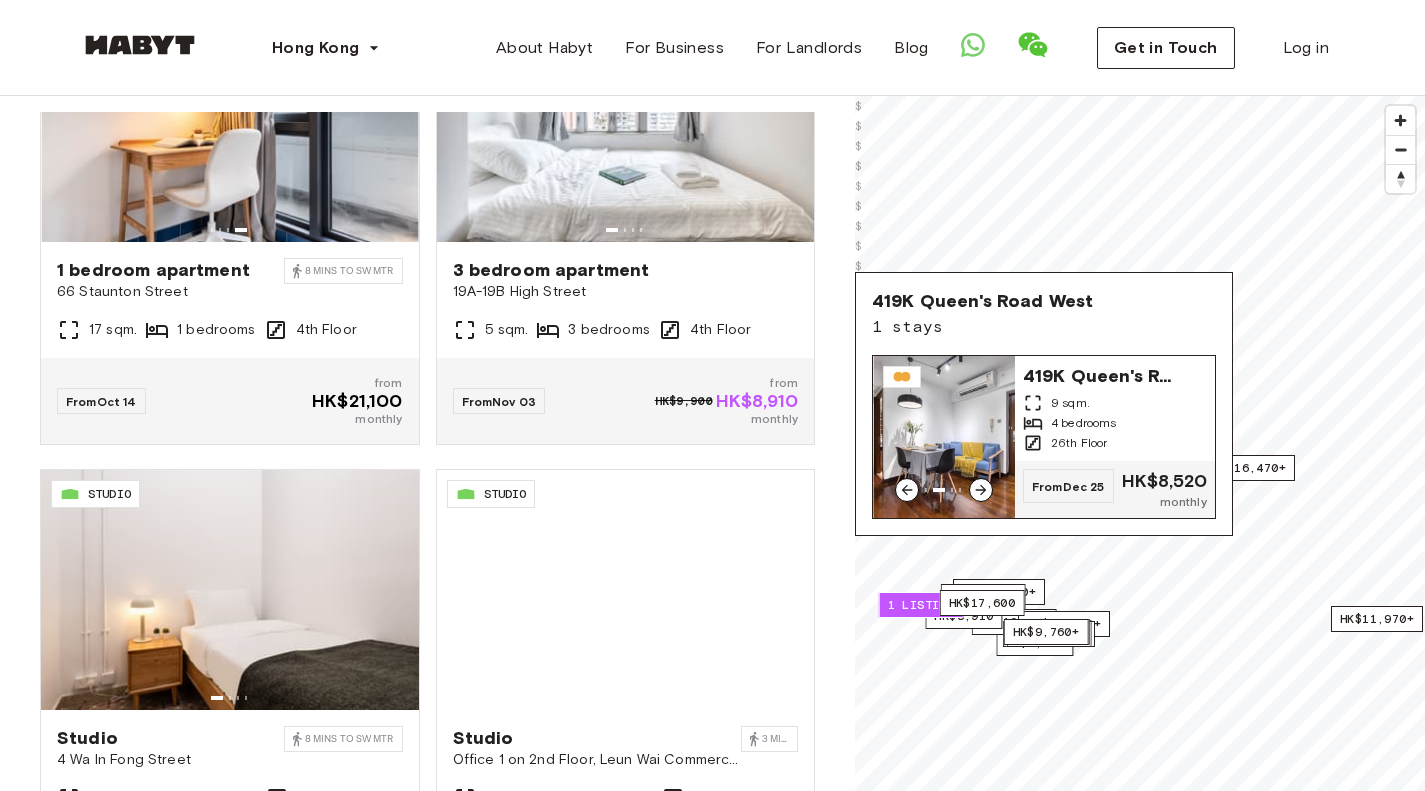click 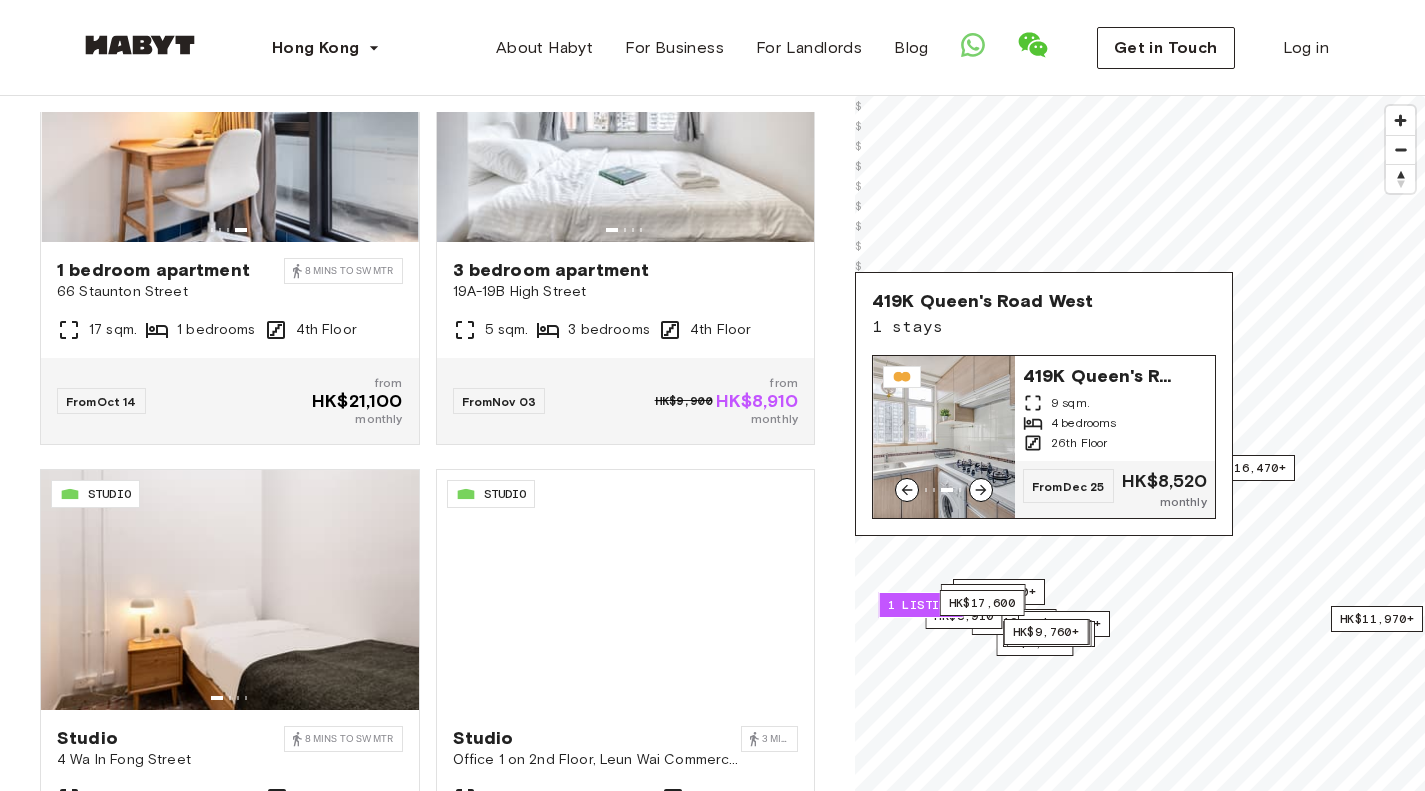 click 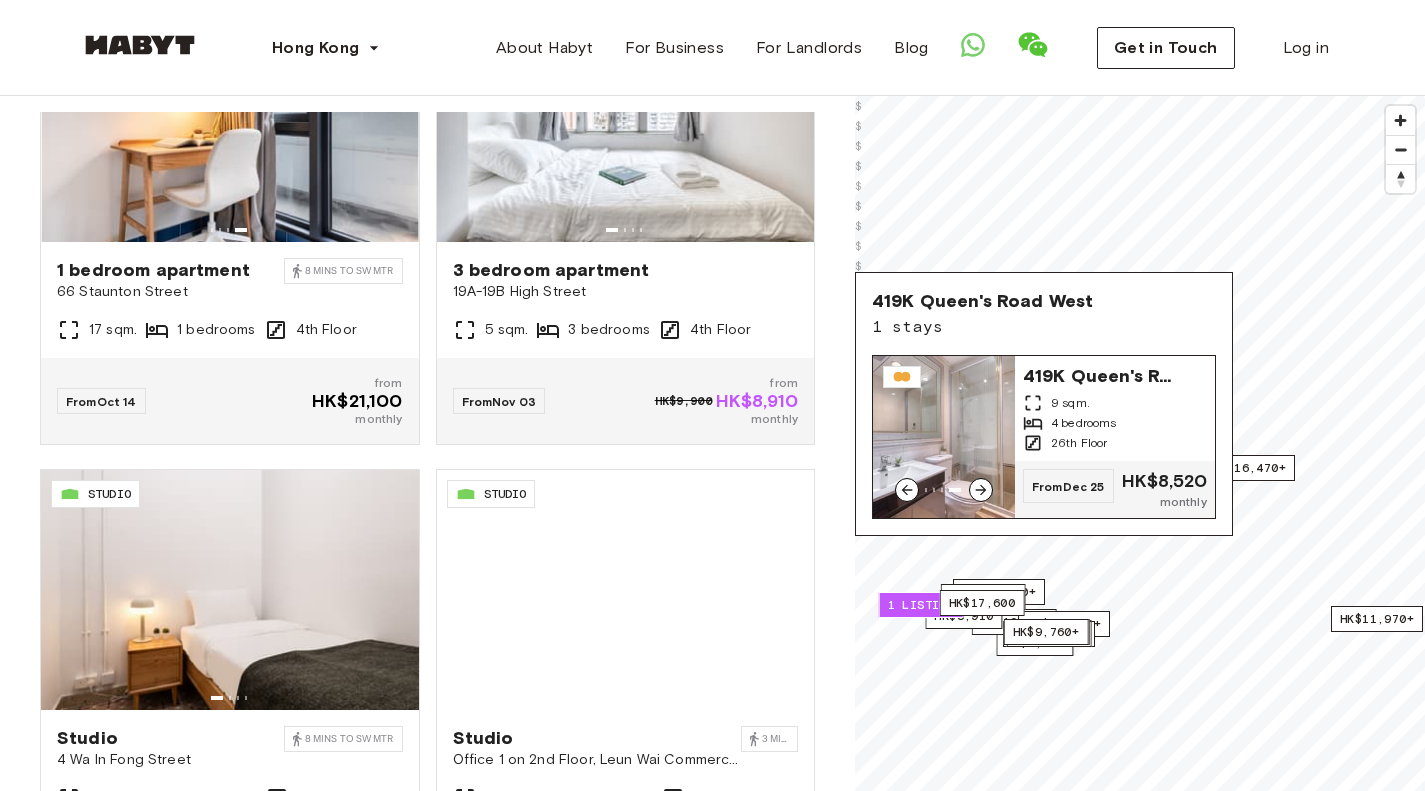 click 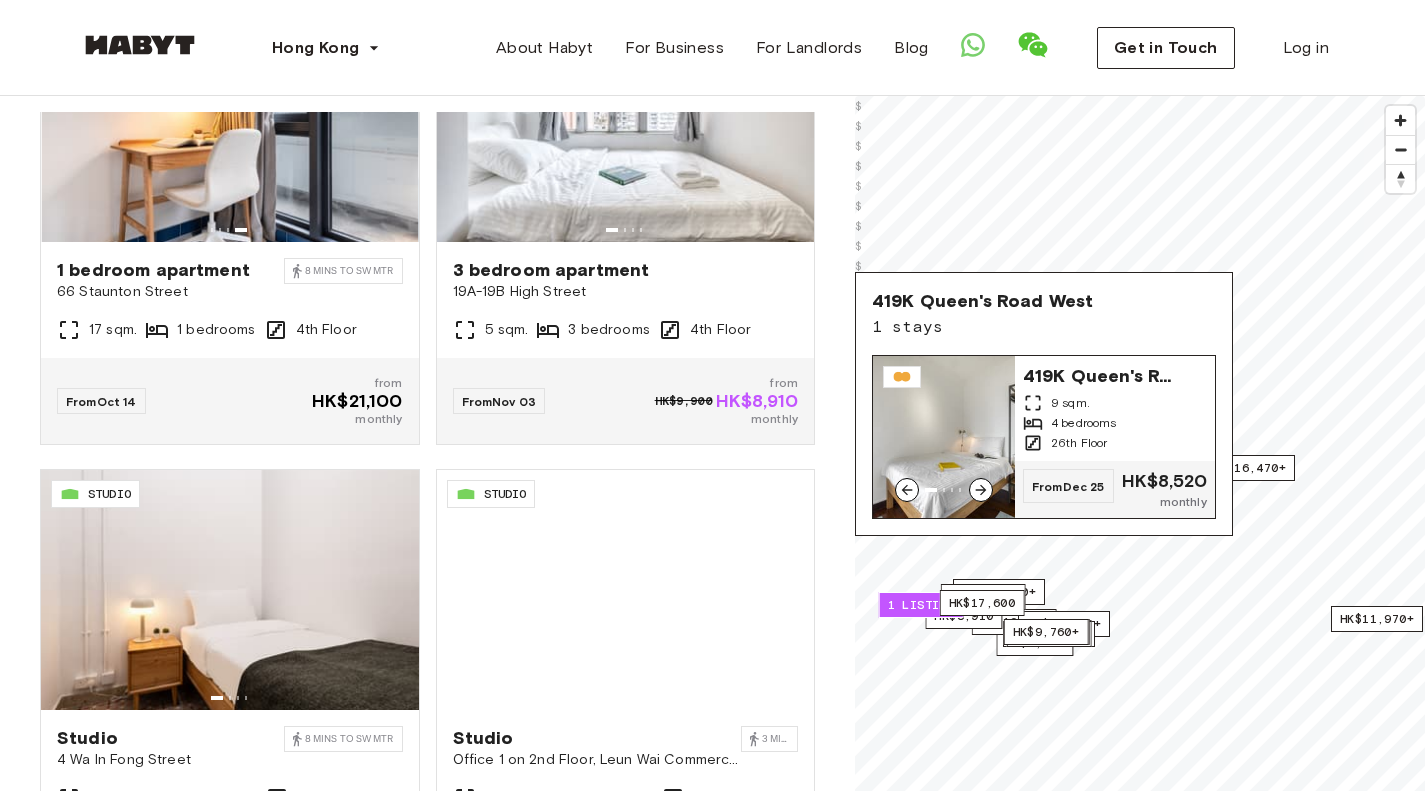 click on "419K Queen's Road West" at bounding box center (1103, 374) 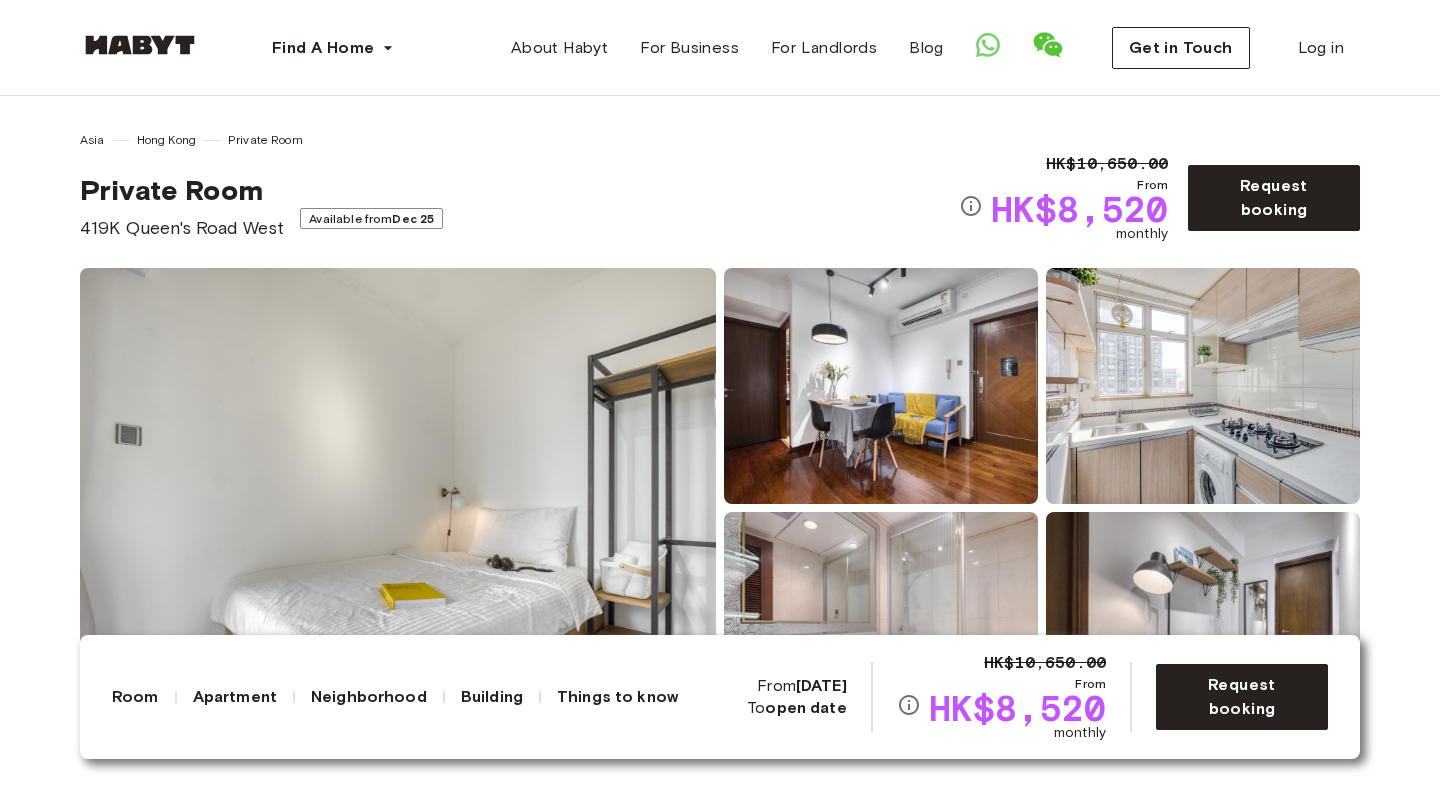 scroll, scrollTop: 0, scrollLeft: 0, axis: both 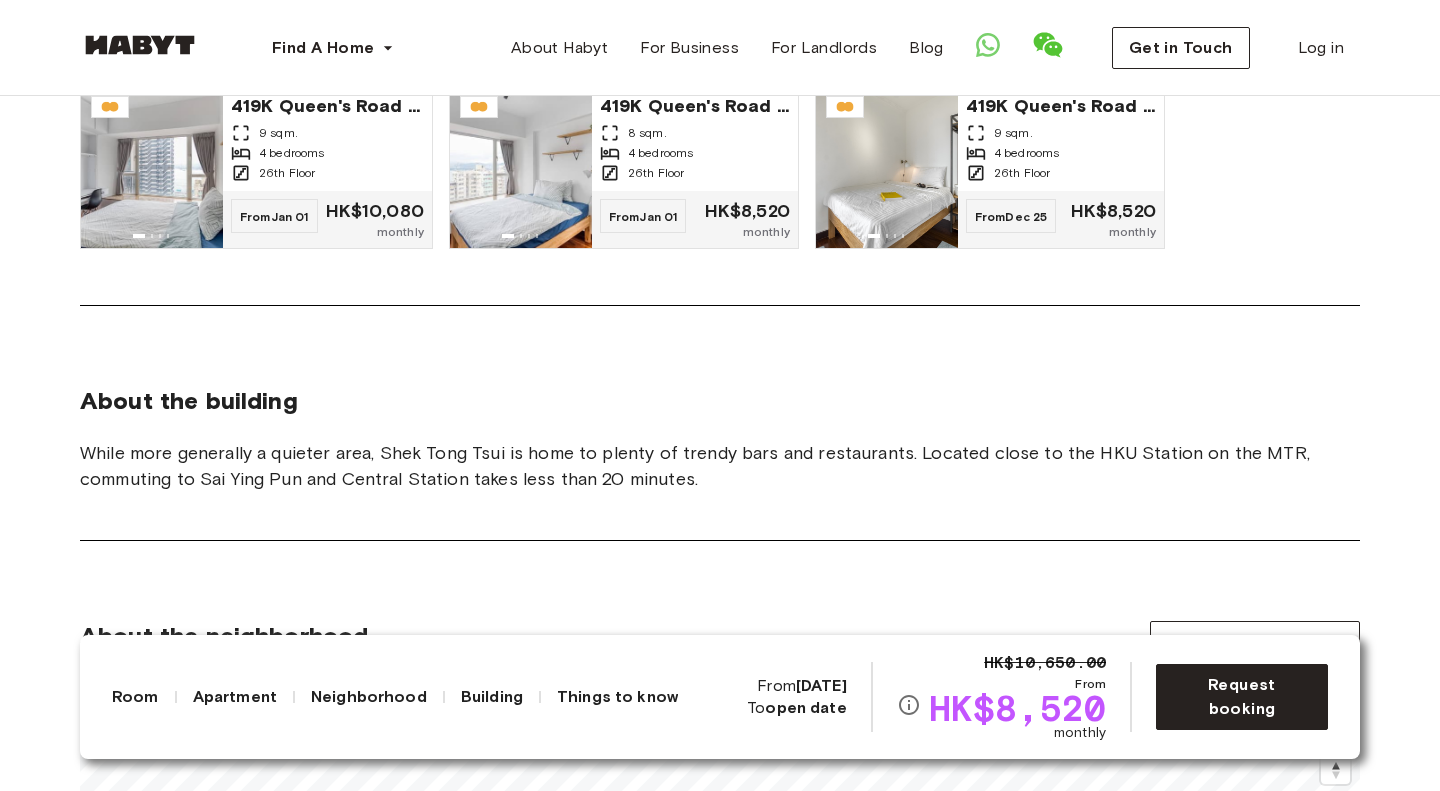 click on "About the building While more generally a quieter area, Shek Tong Tsui is home to plenty of trendy bars and restaurants. Located close to the HKU Station on the MTR, commuting to Sai Ying Pun and Central Station takes less than 20 minutes." at bounding box center (720, 411) 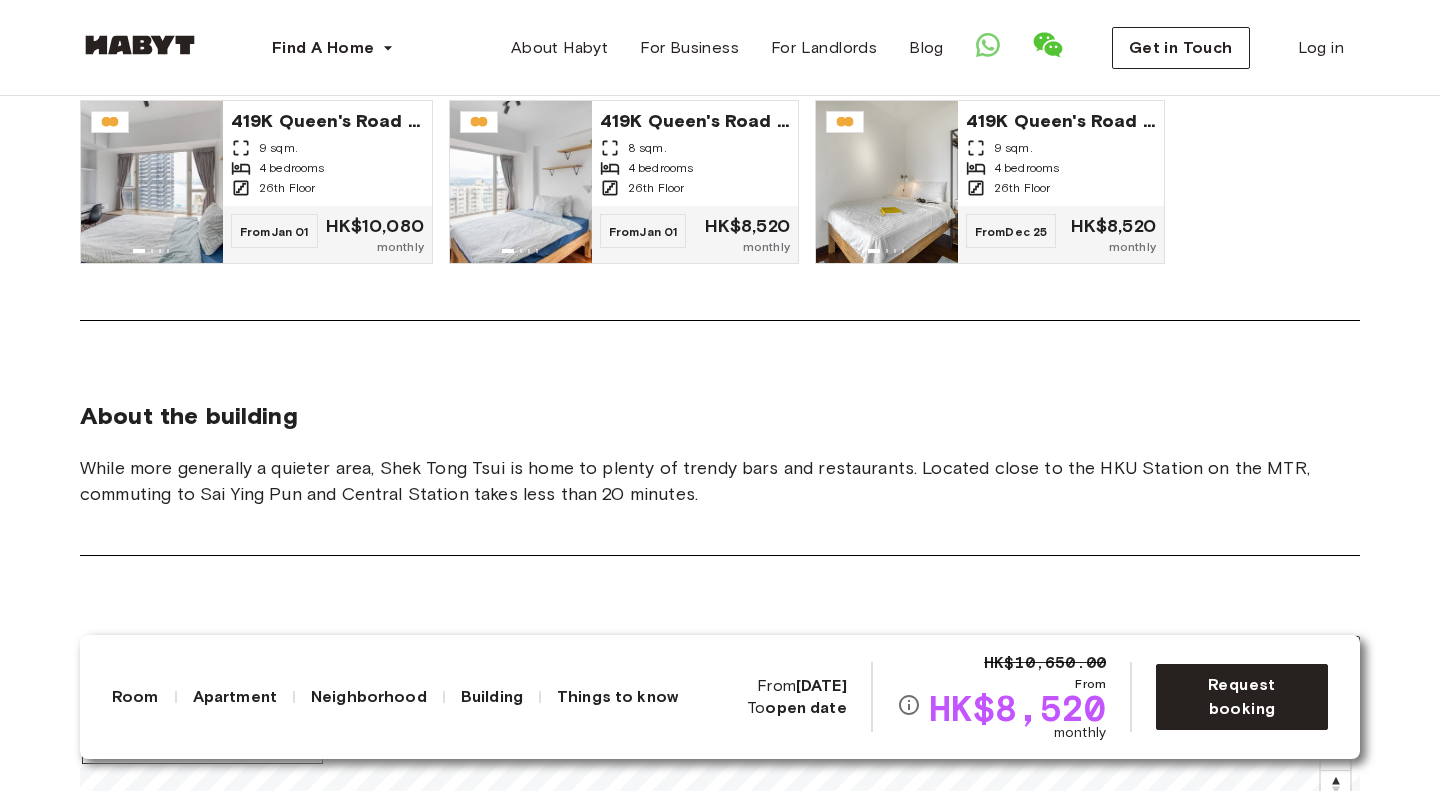 click on "About the building While more generally a quieter area, Shek Tong Tsui is home to plenty of trendy bars and restaurants. Located close to the HKU Station on the MTR, commuting to Sai Ying Pun and Central Station takes less than 20 minutes." at bounding box center (720, 426) 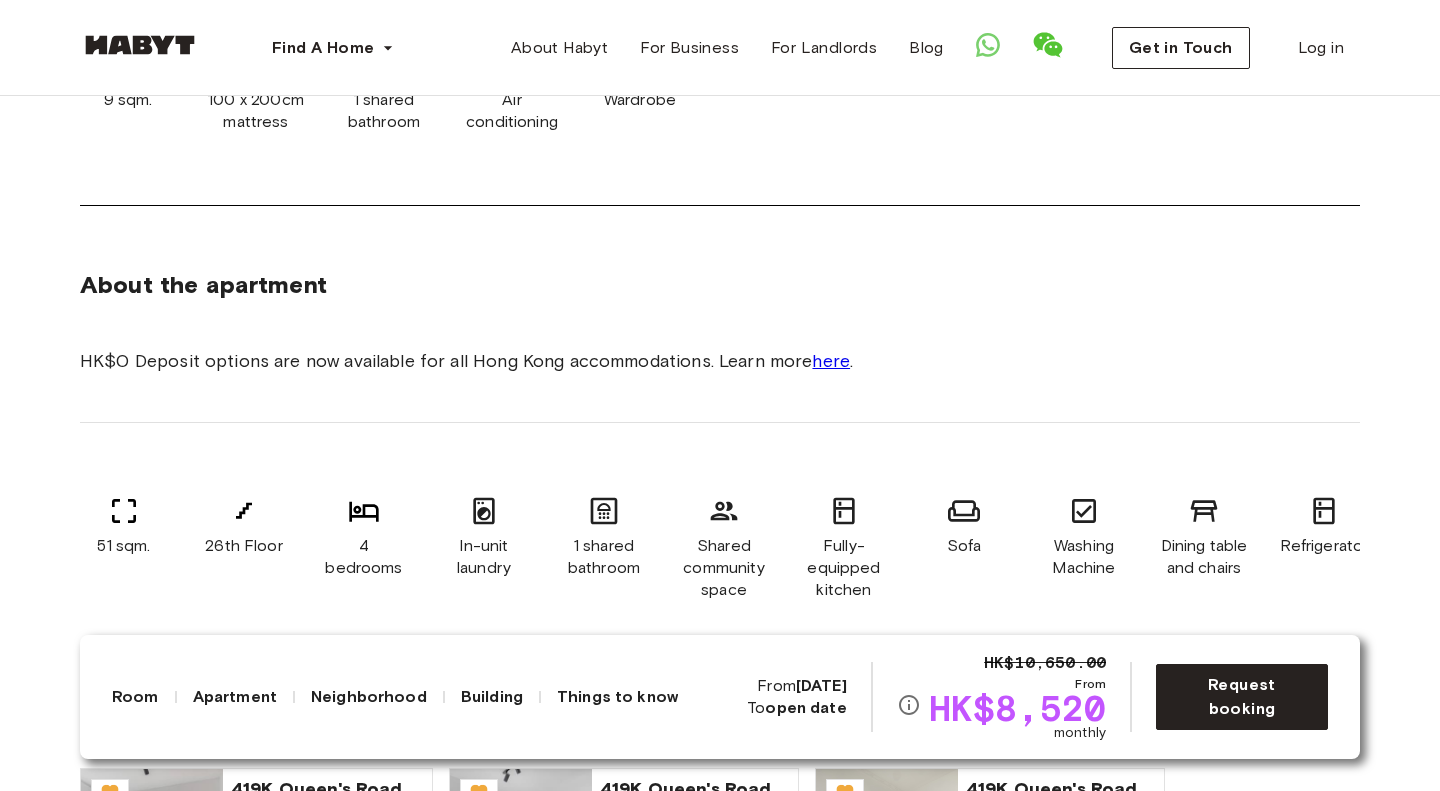 scroll, scrollTop: 1445, scrollLeft: 0, axis: vertical 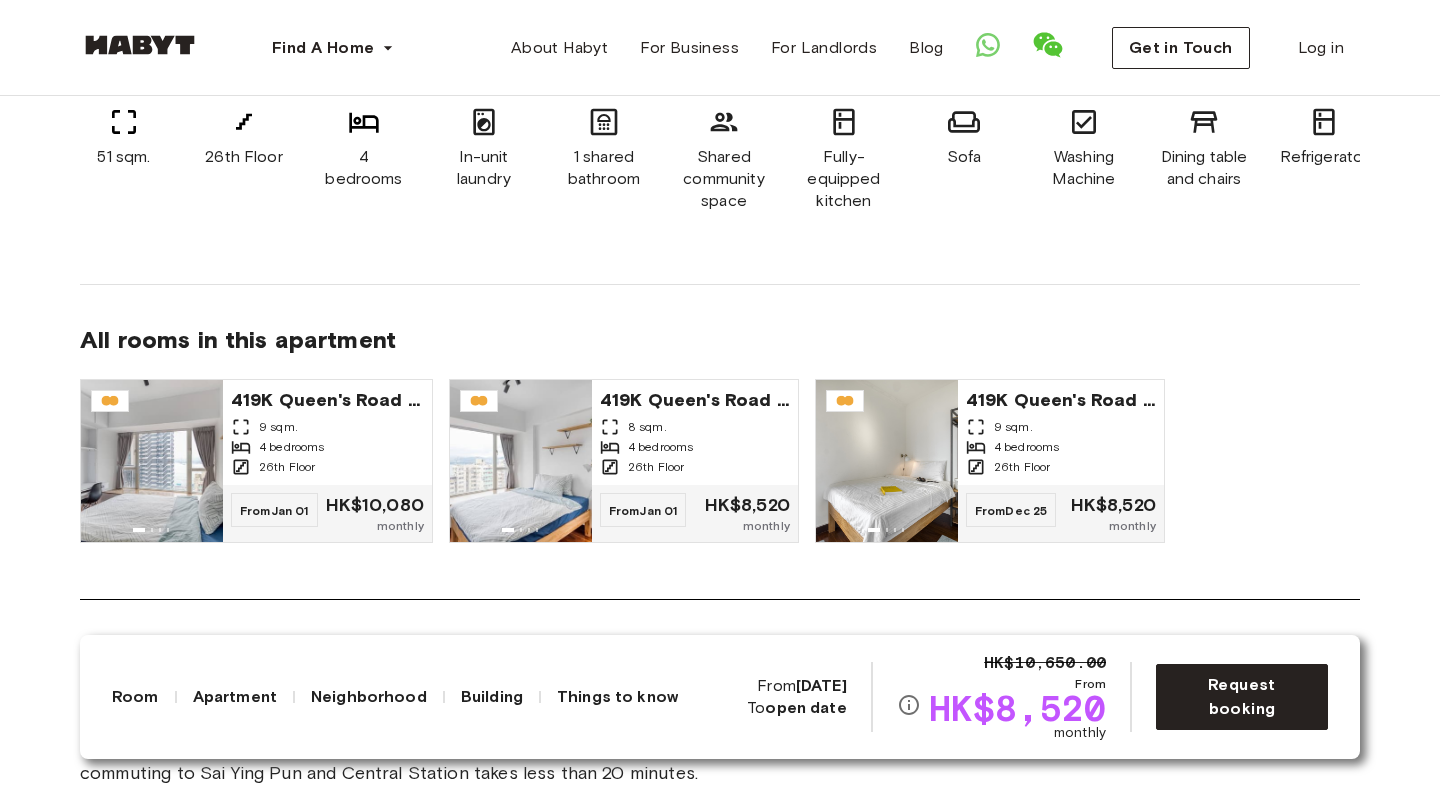 click on "All rooms in this apartment [ADDRESS] 9 sqm. 4 bedrooms 26th Floor From  Jan 01 HK$10,080 monthly [ADDRESS] 8 sqm. 4 bedrooms 26th Floor From  Jan 01 HK$8,520 monthly [ADDRESS] 9 sqm. 4 bedrooms 26th Floor From  Dec 25 HK$8,520 monthly" at bounding box center [720, 417] 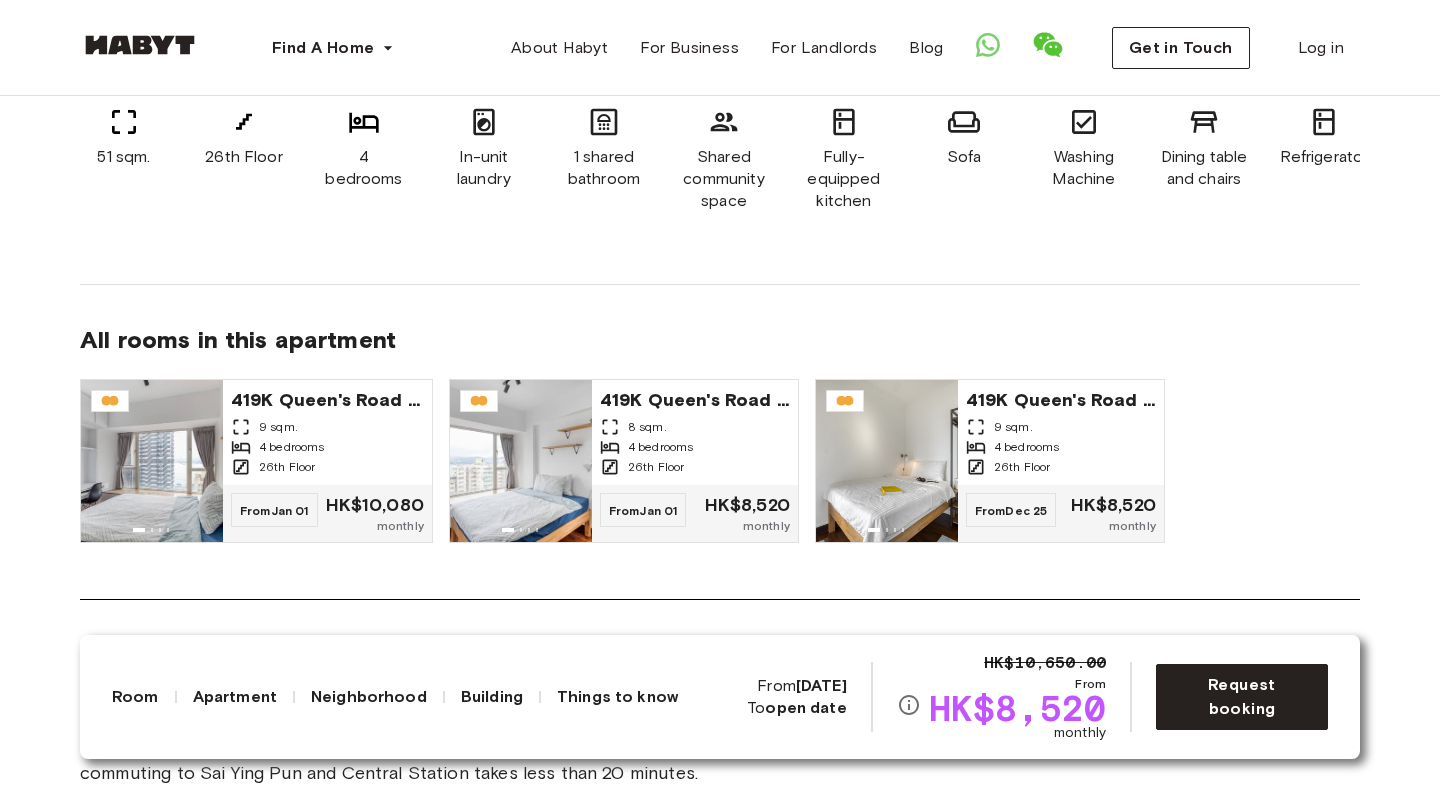 click on "All rooms in this apartment [ADDRESS] 9 sqm. 4 bedrooms 26th Floor From  Jan 01 HK$10,080 monthly [ADDRESS] 8 sqm. 4 bedrooms 26th Floor From  Jan 01 HK$8,520 monthly [ADDRESS] 9 sqm. 4 bedrooms 26th Floor From  Dec 25 HK$8,520 monthly" at bounding box center [720, 417] 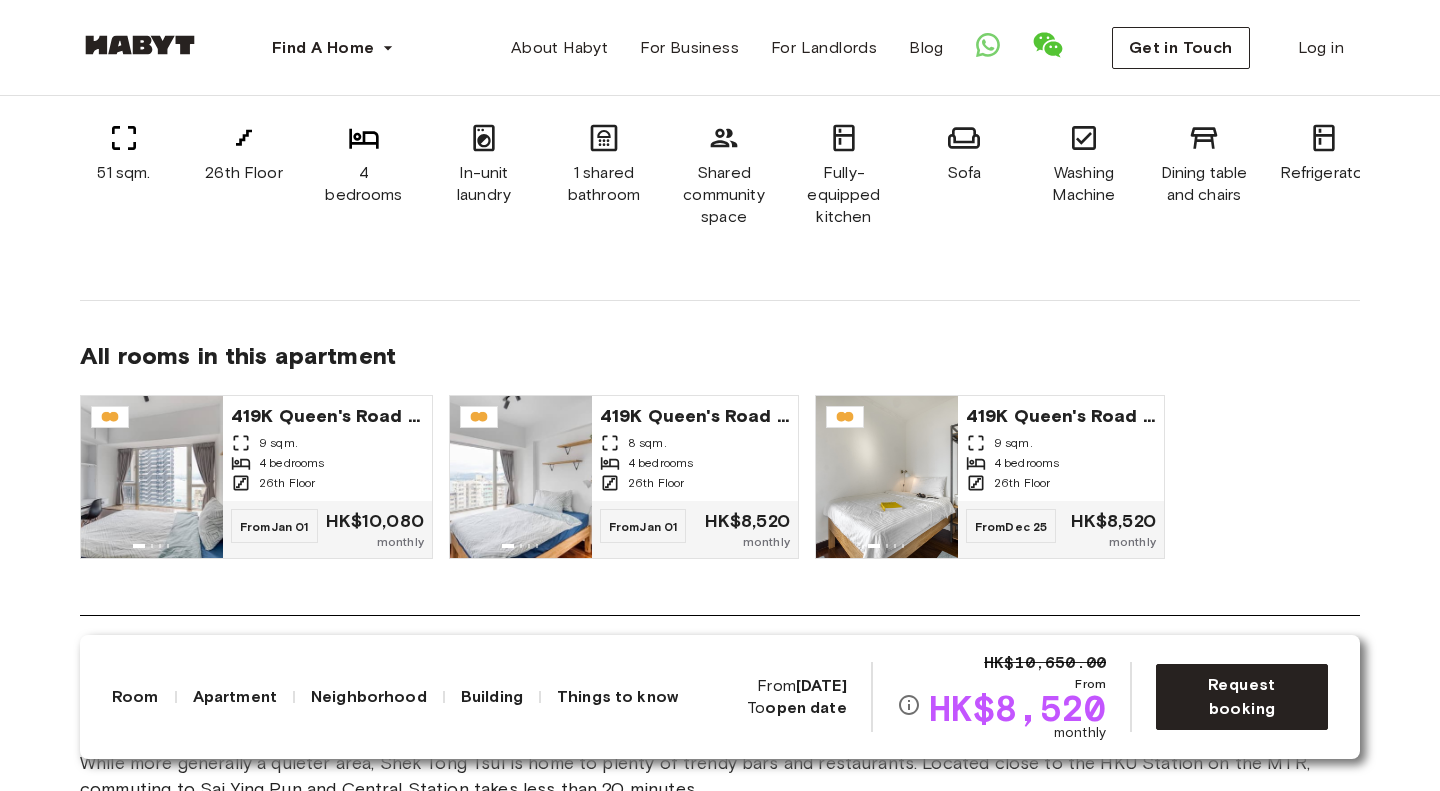 click on "All rooms in this apartment [ADDRESS] 9 sqm. 4 bedrooms 26th Floor From  Jan 01 HK$10,080 monthly [ADDRESS] 8 sqm. 4 bedrooms 26th Floor From  Jan 01 HK$8,520 monthly [ADDRESS] 9 sqm. 4 bedrooms 26th Floor From  Dec 25 HK$8,520 monthly" at bounding box center [720, 433] 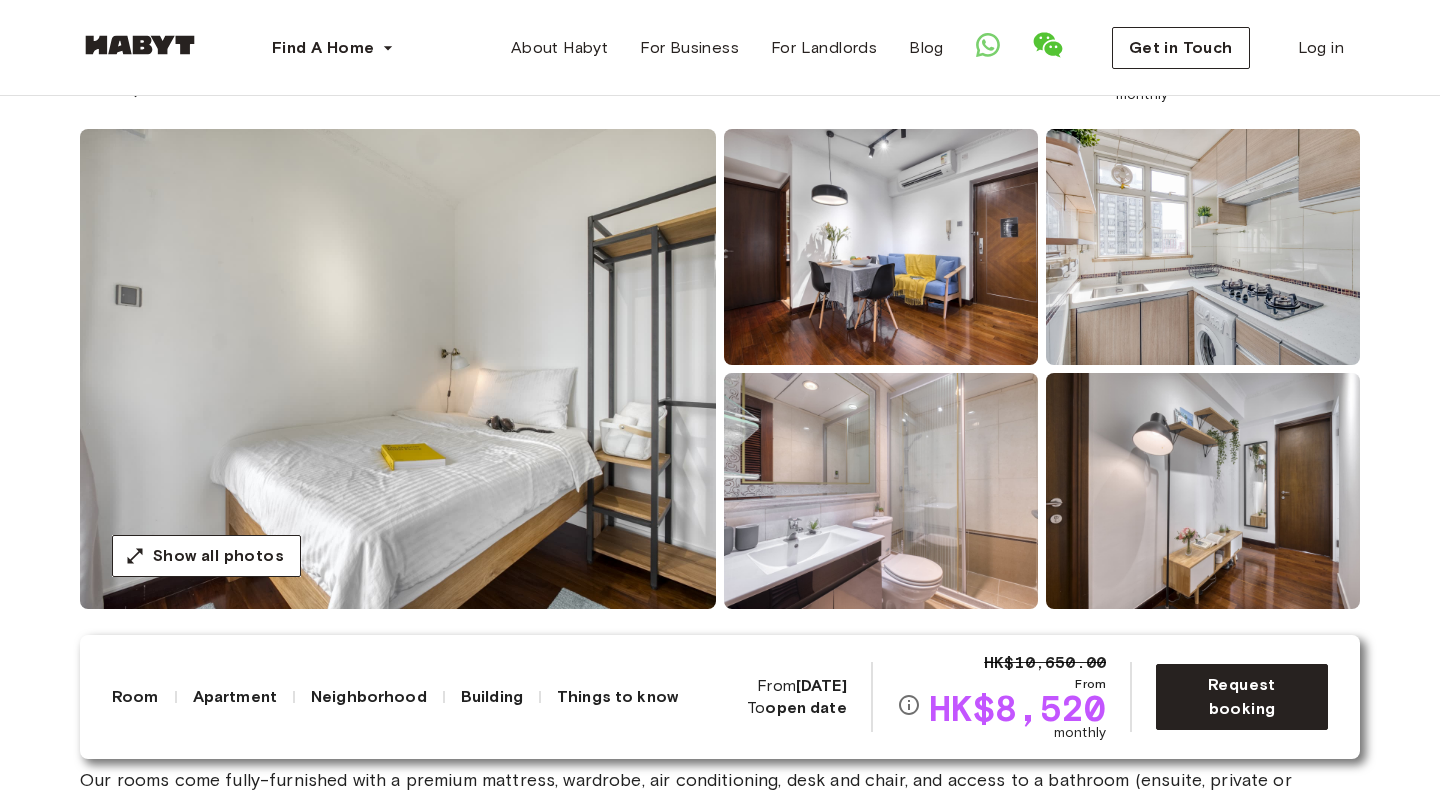 scroll, scrollTop: 137, scrollLeft: 0, axis: vertical 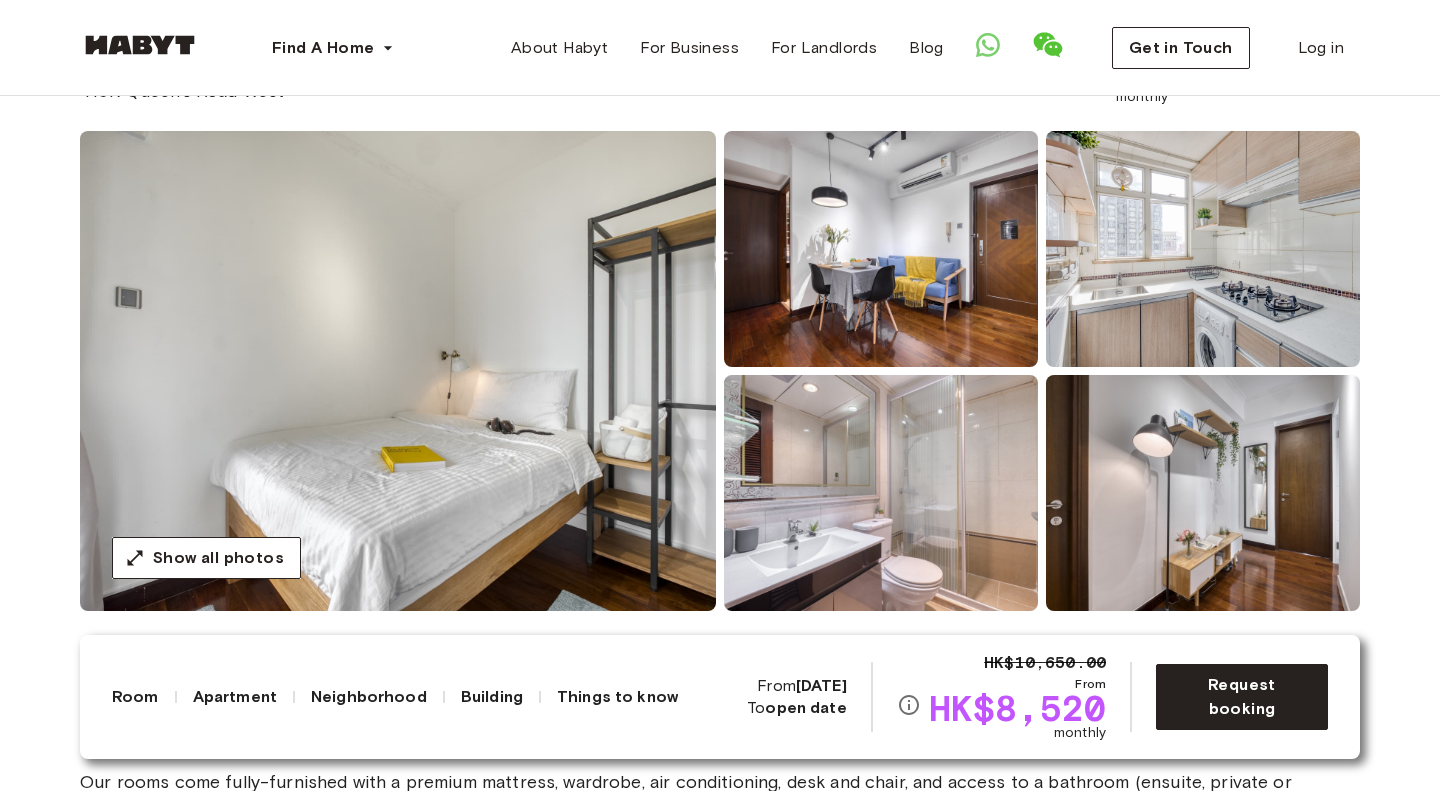 click at bounding box center (398, 371) 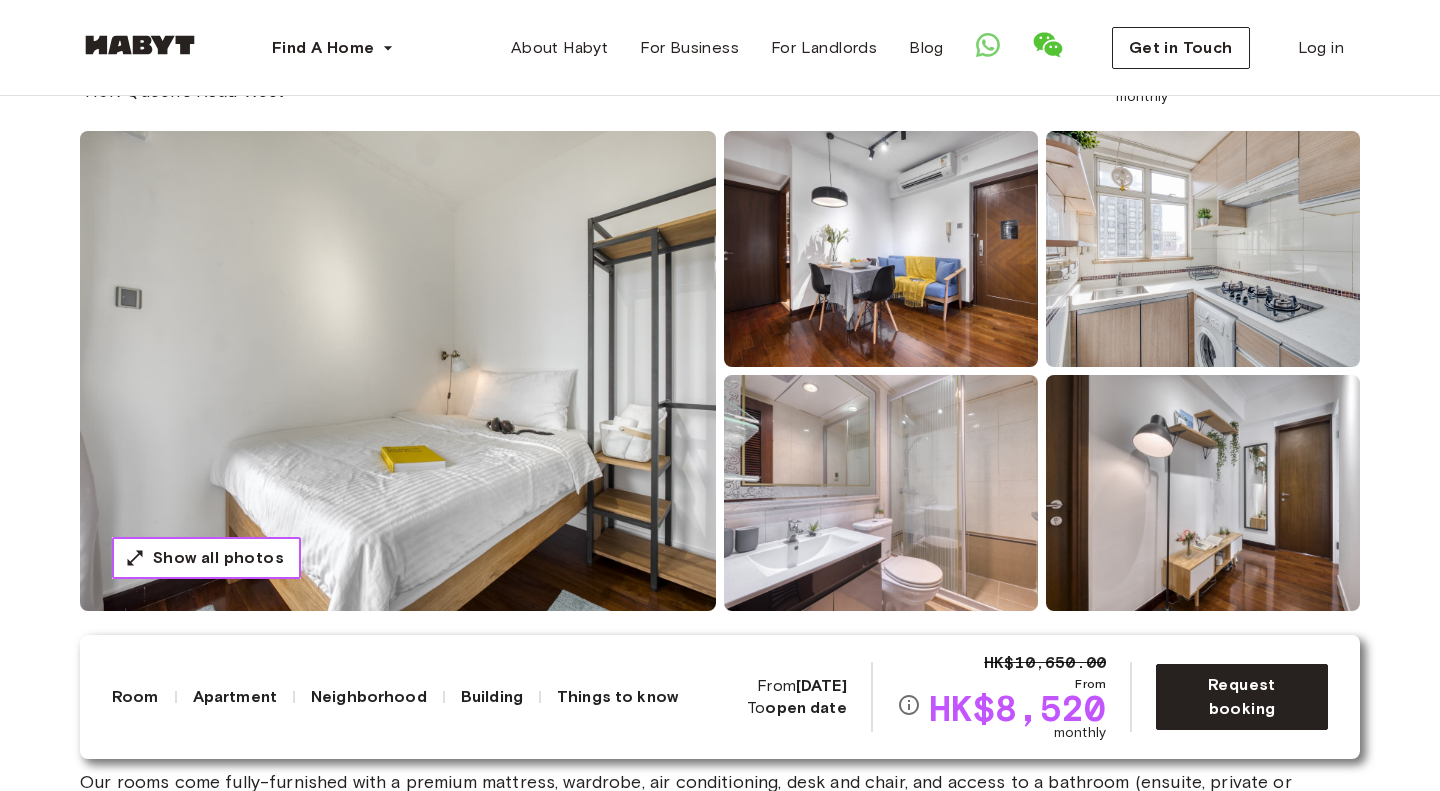 click on "Show all photos" at bounding box center [218, 558] 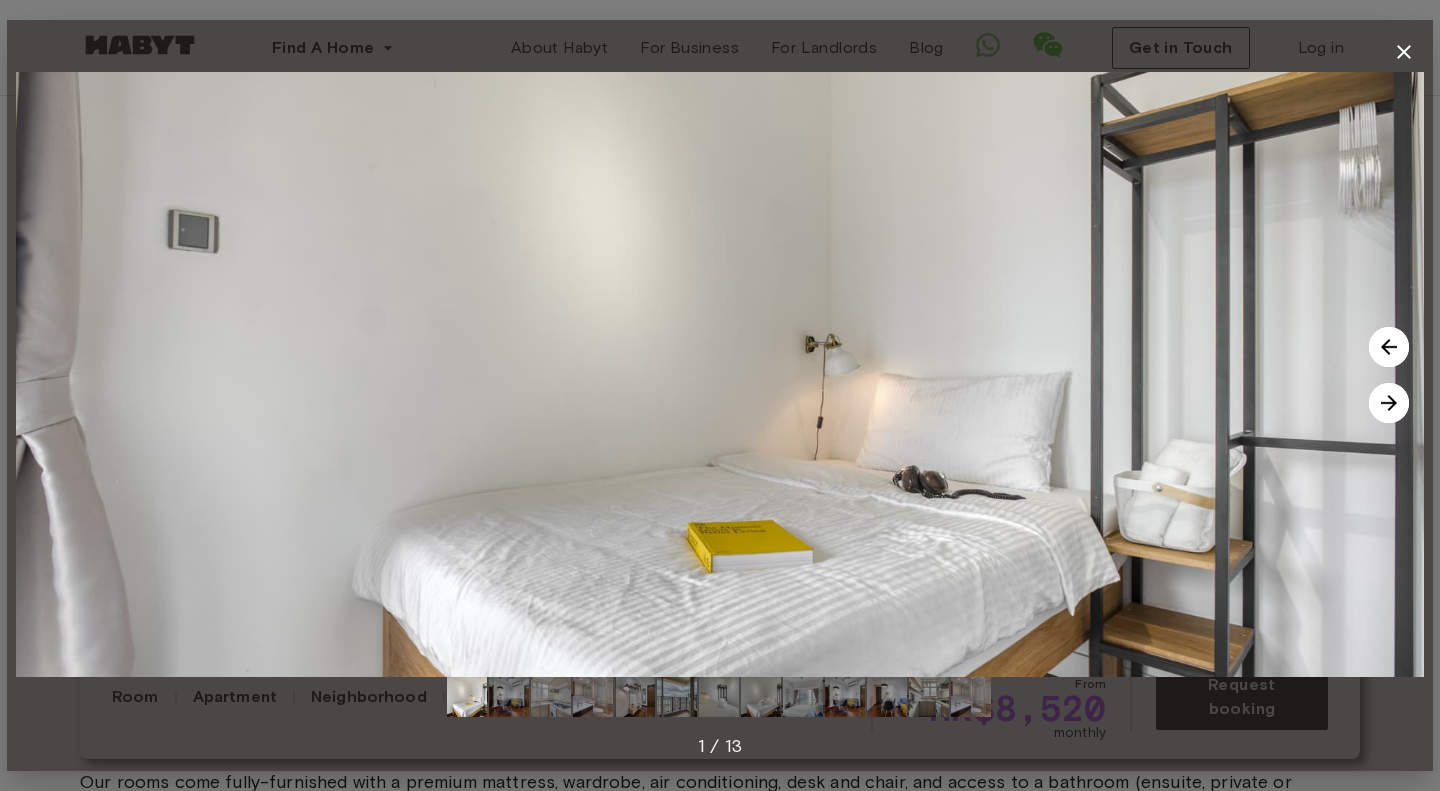 click at bounding box center (1389, 403) 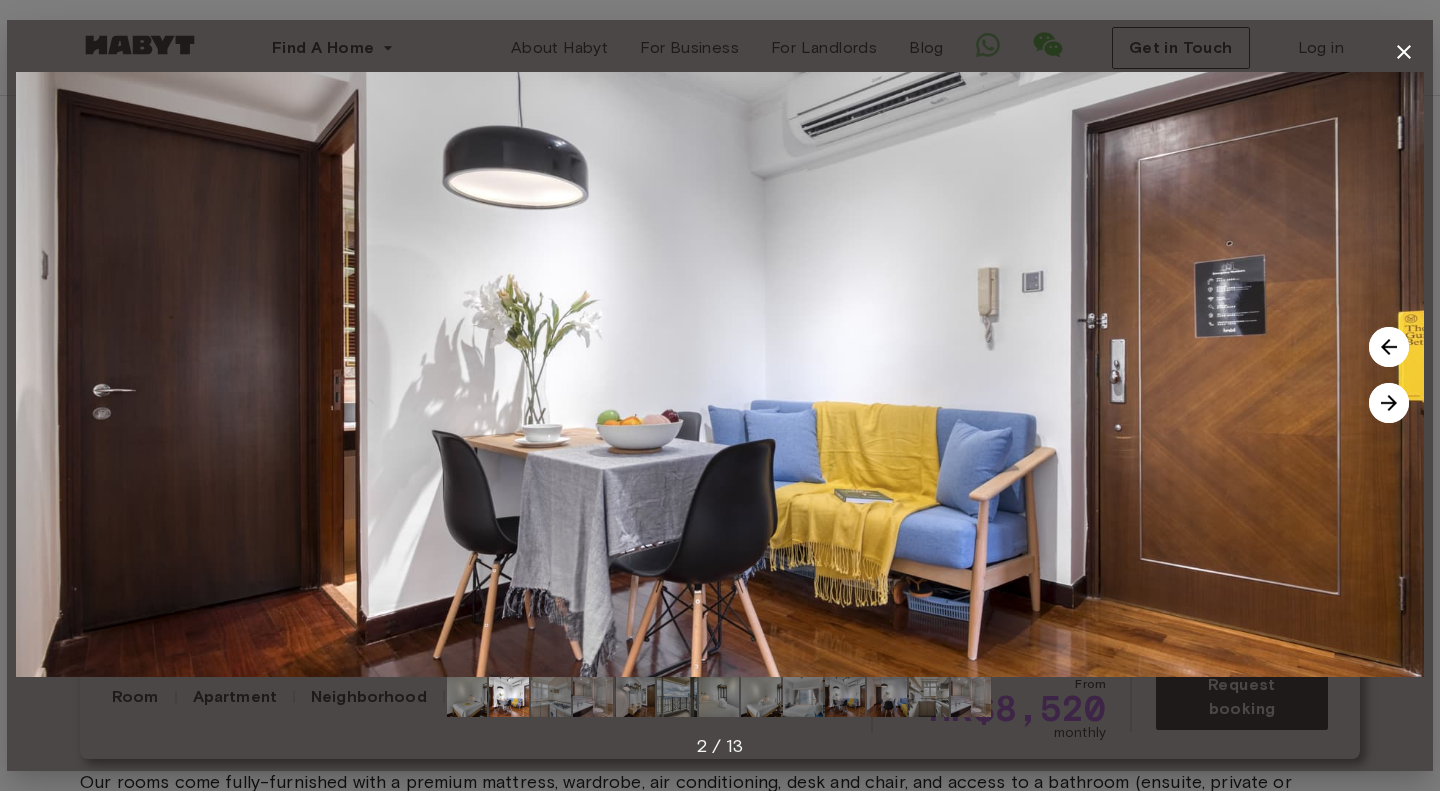 click at bounding box center (1389, 403) 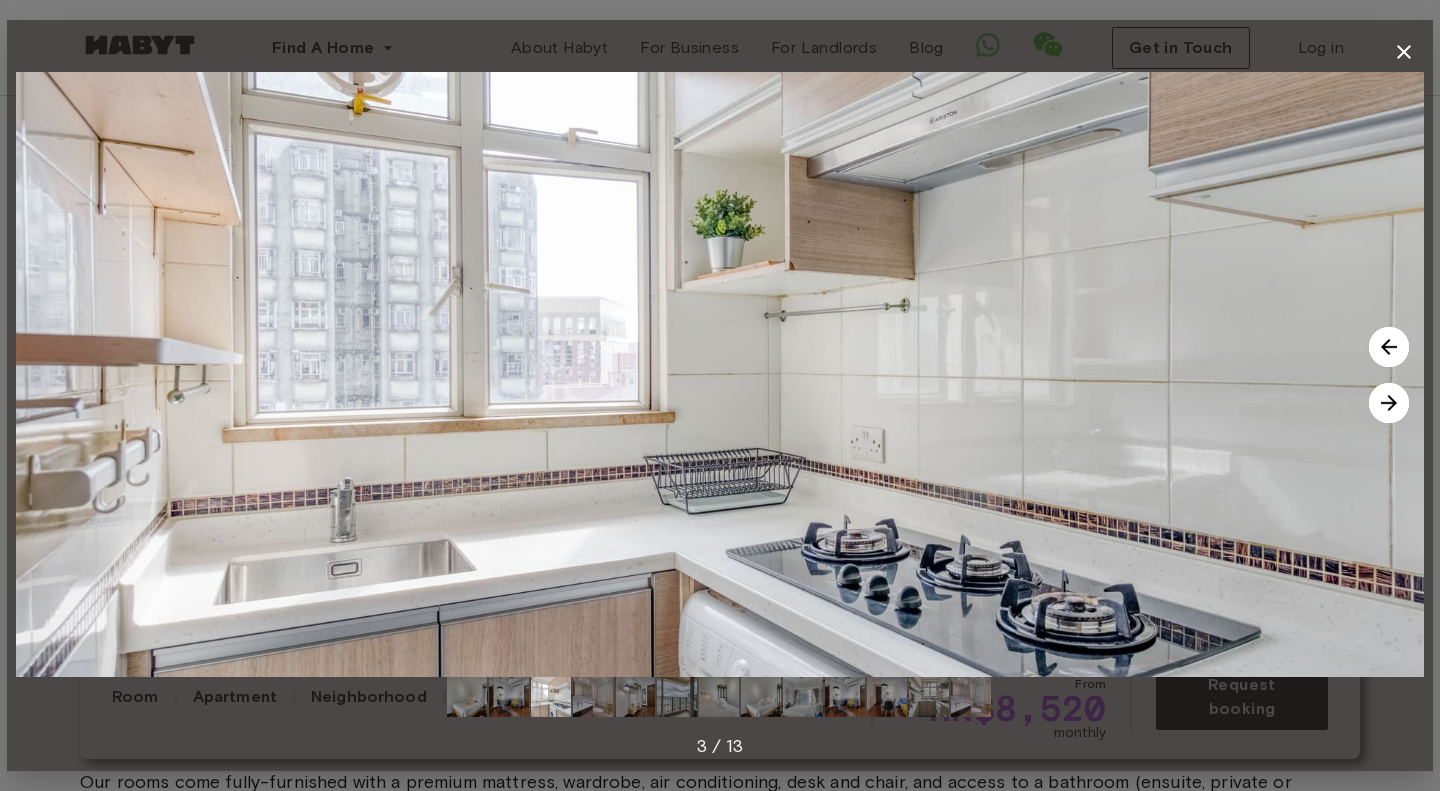 click at bounding box center [1389, 403] 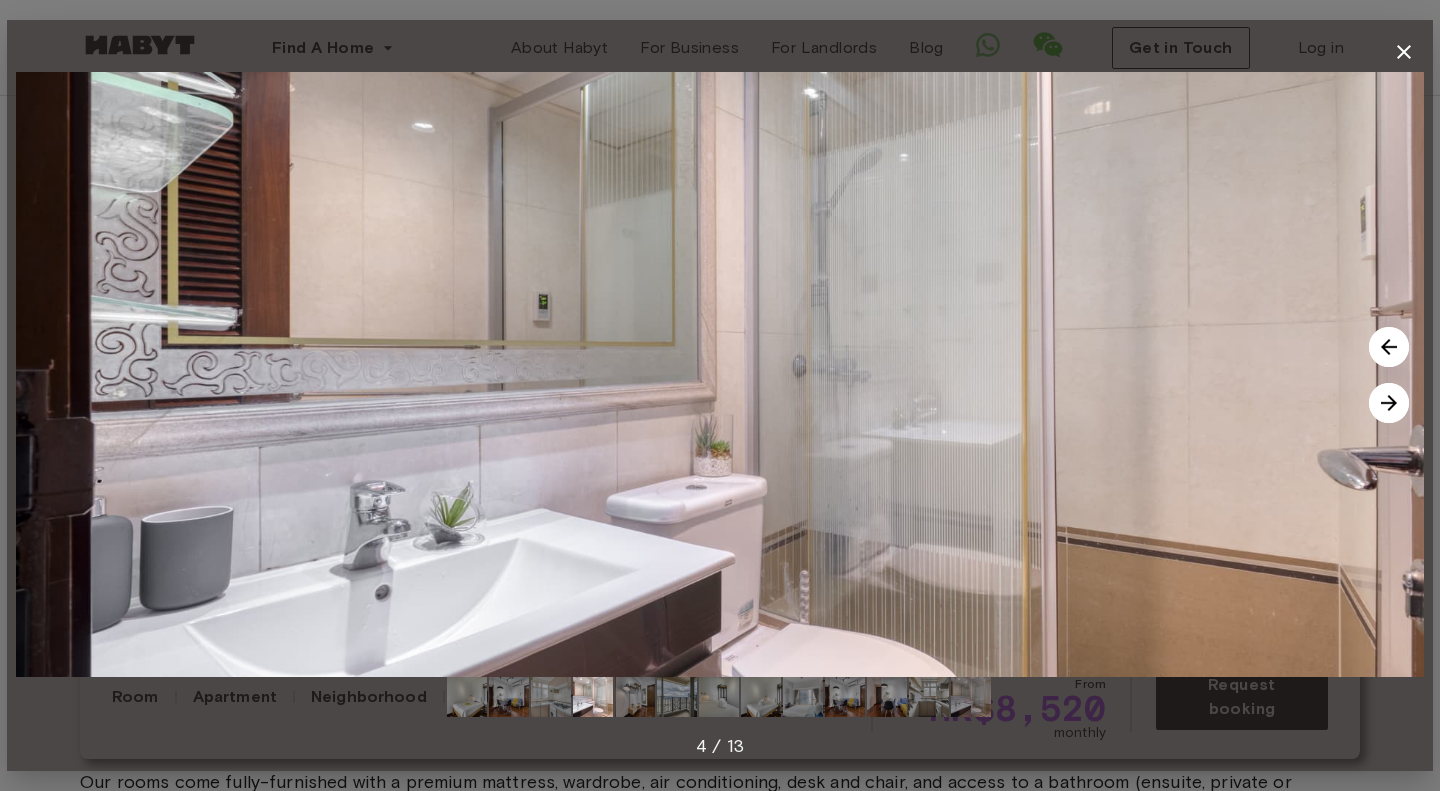 click at bounding box center (1389, 403) 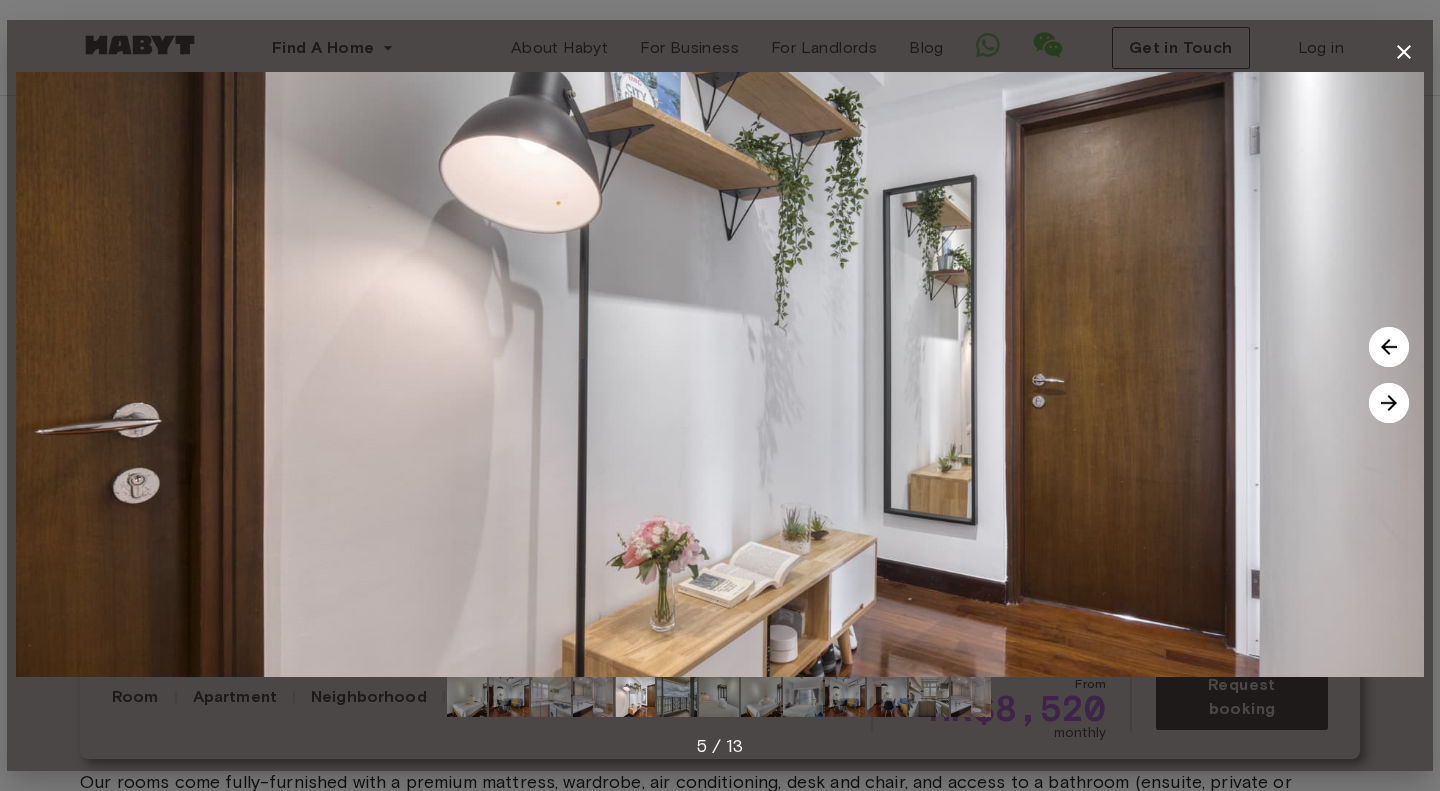 click at bounding box center [1389, 403] 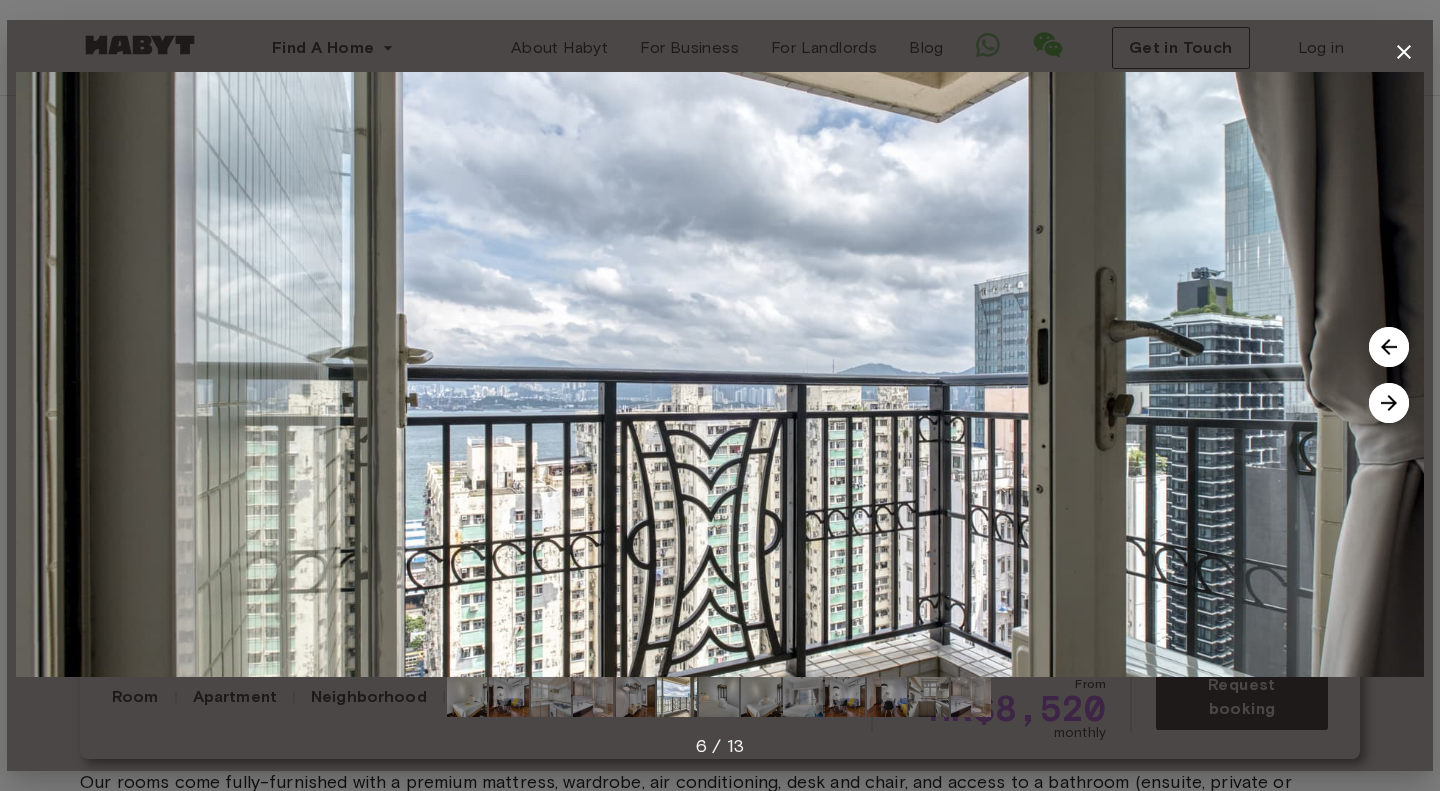 click at bounding box center [1389, 403] 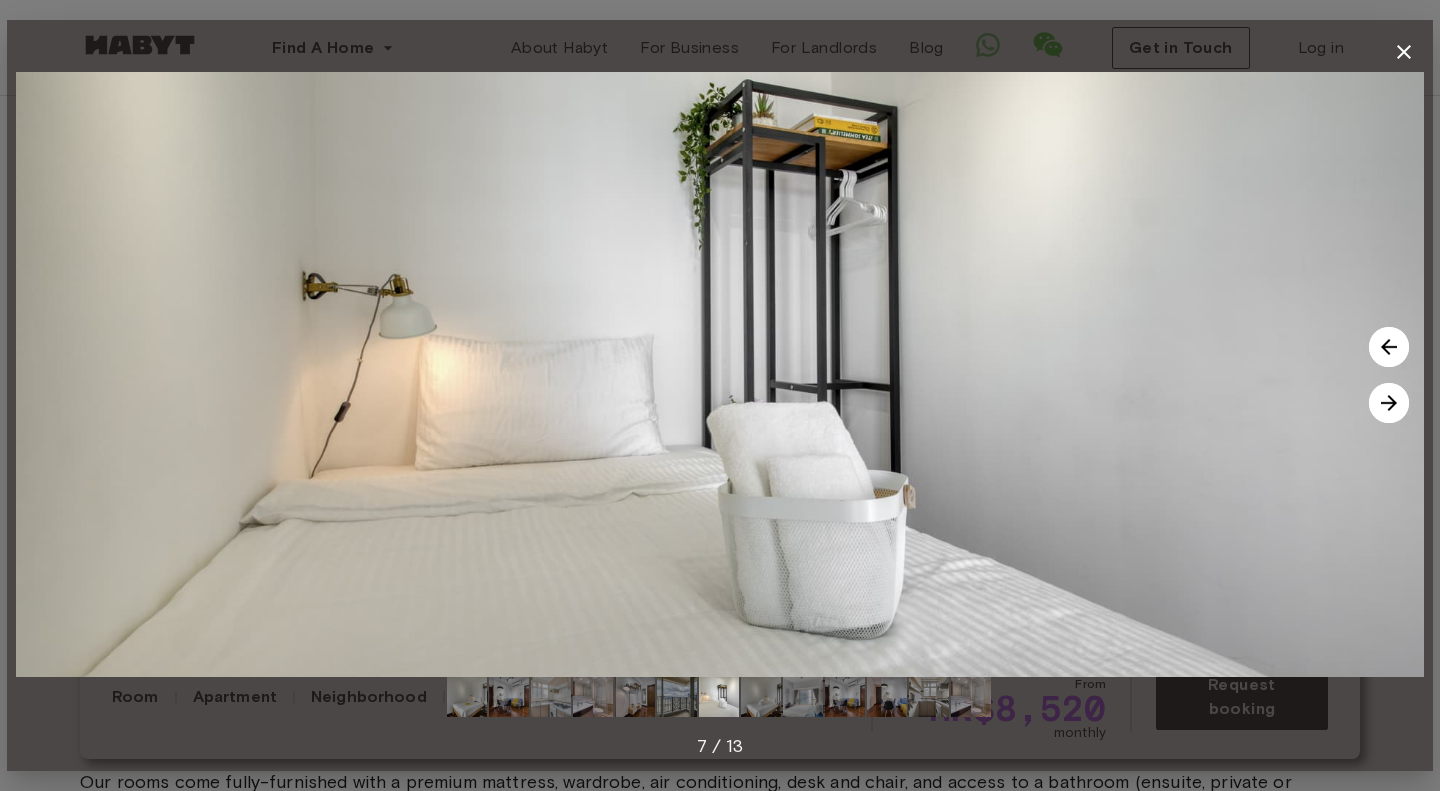click at bounding box center [1389, 403] 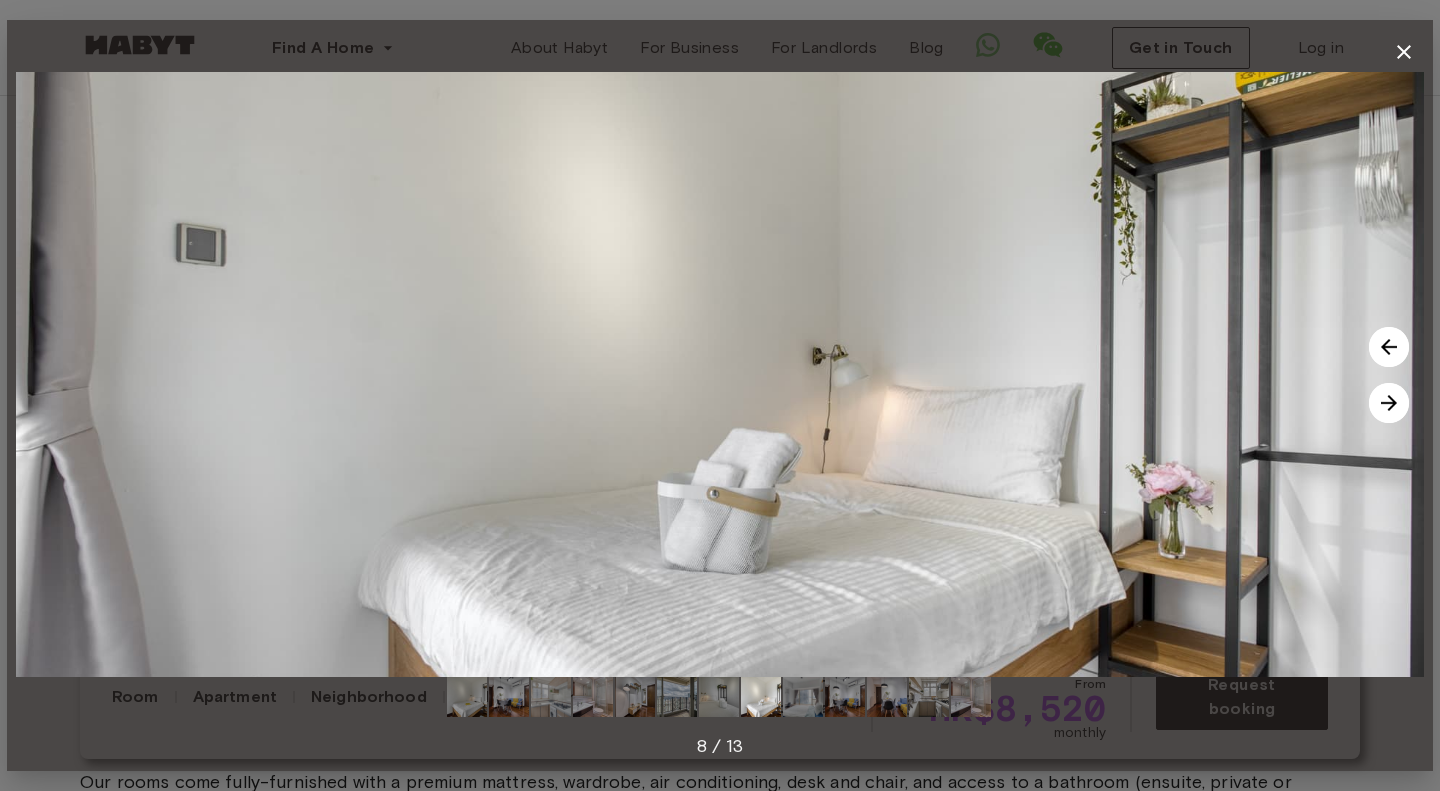 click 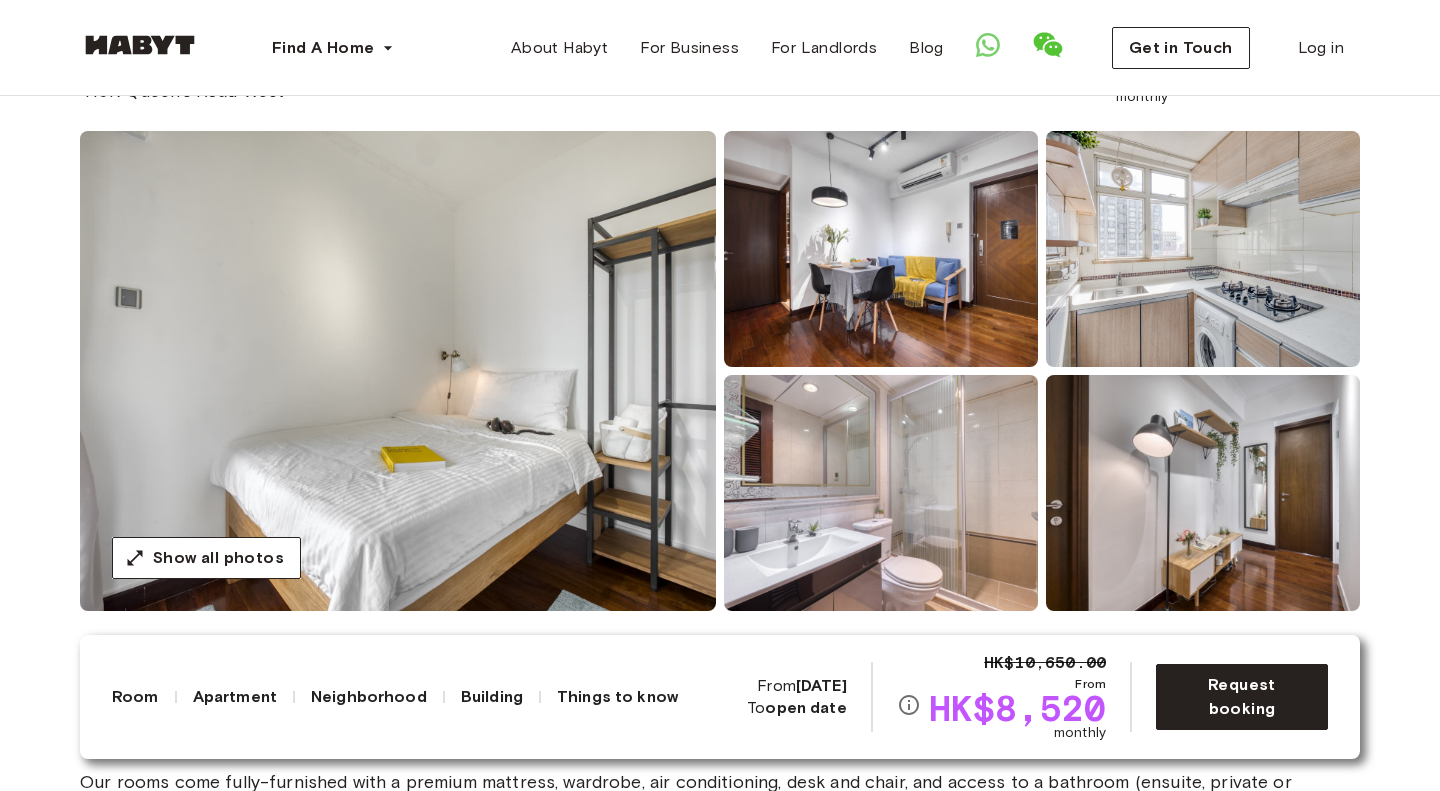 click on "Show all photos" at bounding box center (720, 371) 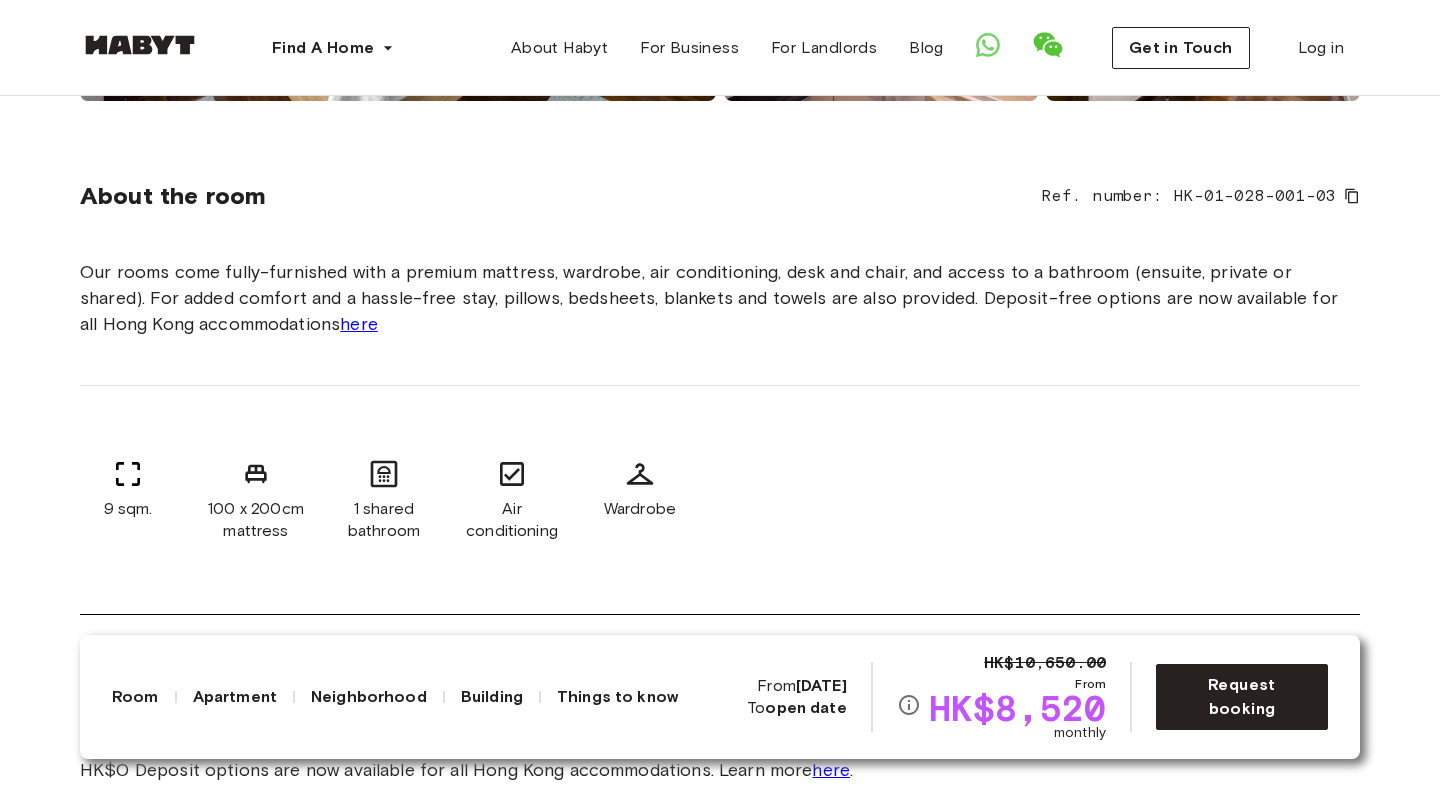 scroll, scrollTop: 648, scrollLeft: 0, axis: vertical 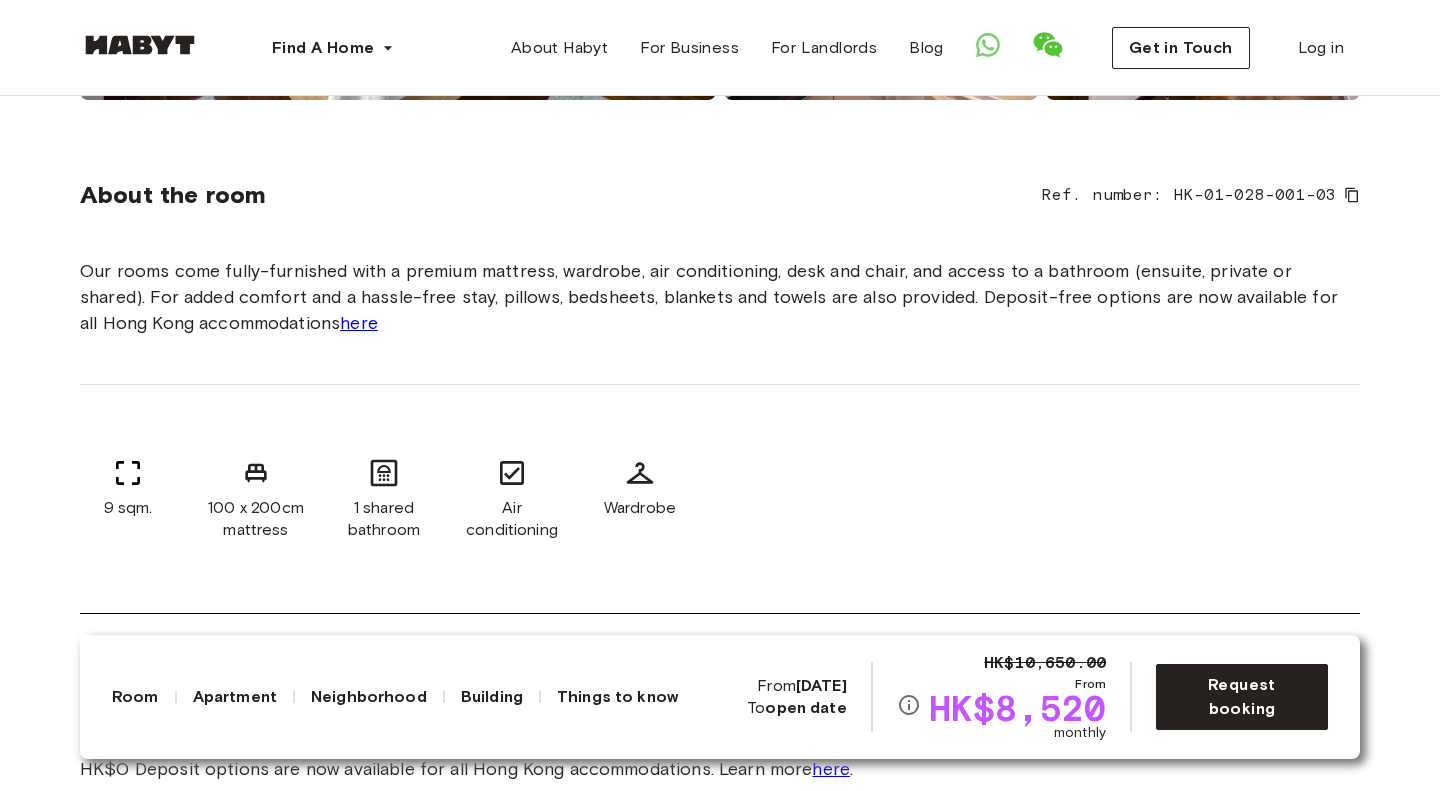 click on "Our rooms come fully-furnished with a premium mattress, wardrobe, air conditioning, desk and chair, and access to a bathroom (ensuite, private or shared). For added comfort and a hassle-free stay, pillows, bedsheets, blankets and towels are also provided.  Deposit-free options are now available for all [COUNTRY] accommodations  here" at bounding box center [720, 297] 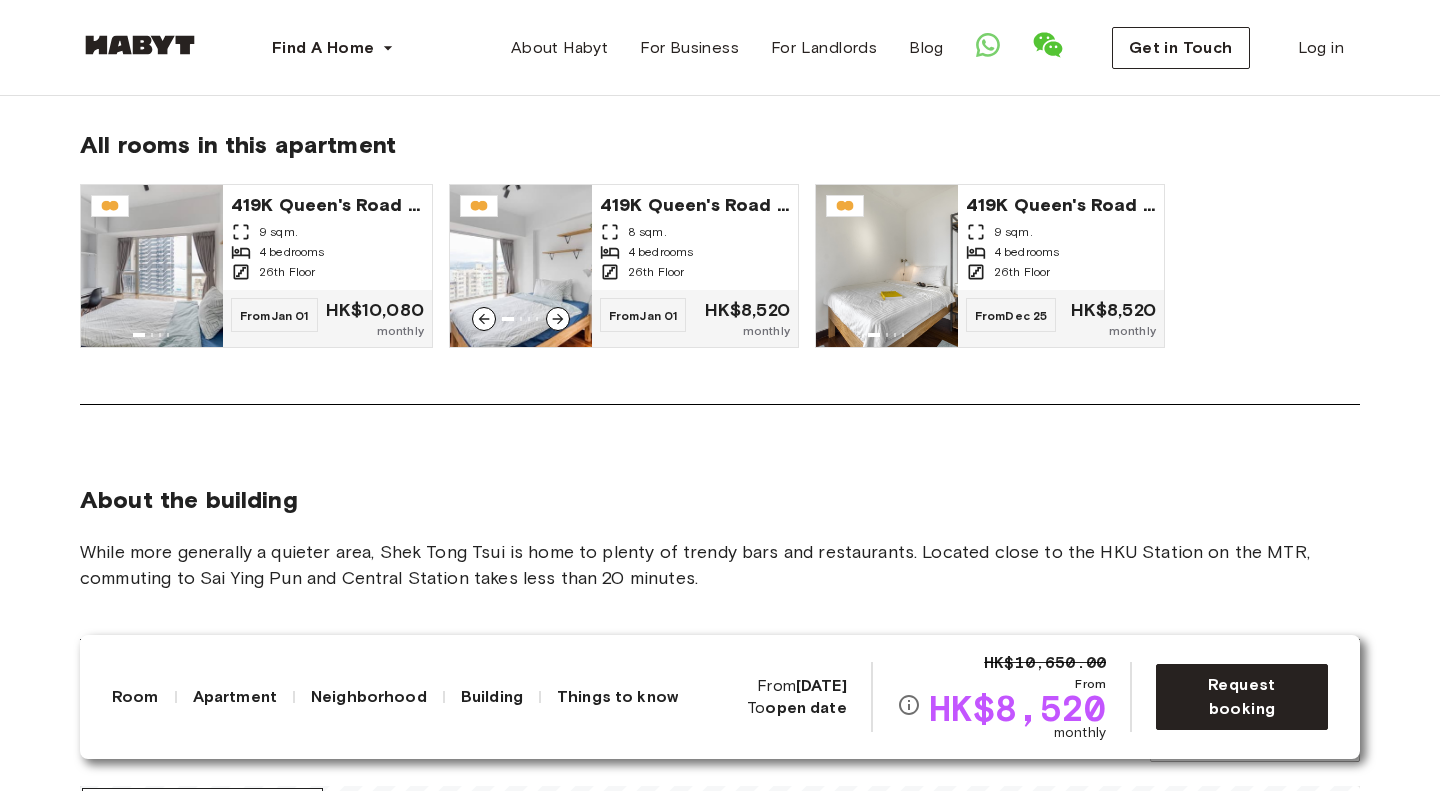scroll, scrollTop: 1641, scrollLeft: 0, axis: vertical 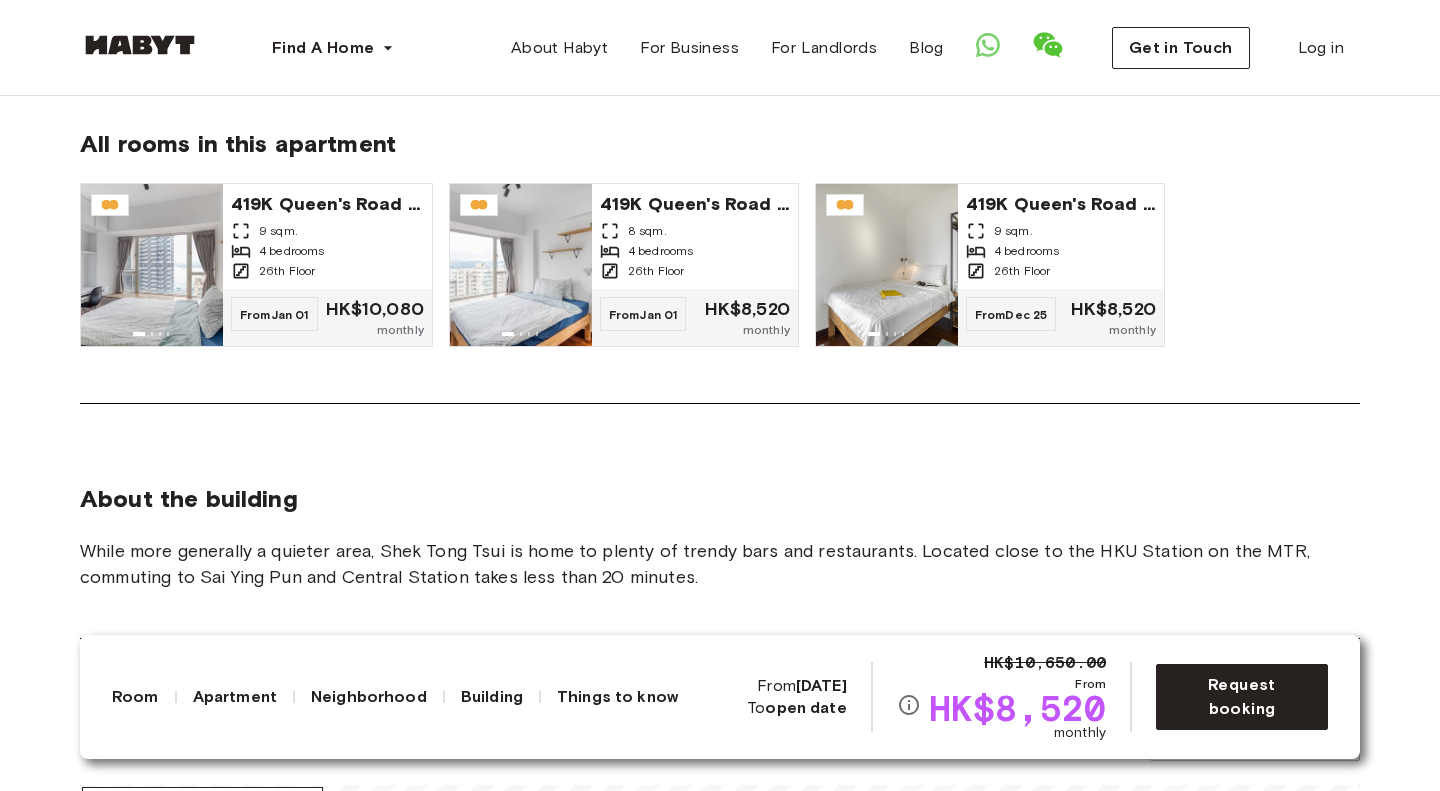 click on "About the building While more generally a quieter area, Shek Tong Tsui is home to plenty of trendy bars and restaurants. Located close to the HKU Station on the MTR, commuting to Sai Ying Pun and Central Station takes less than 20 minutes." at bounding box center [720, 509] 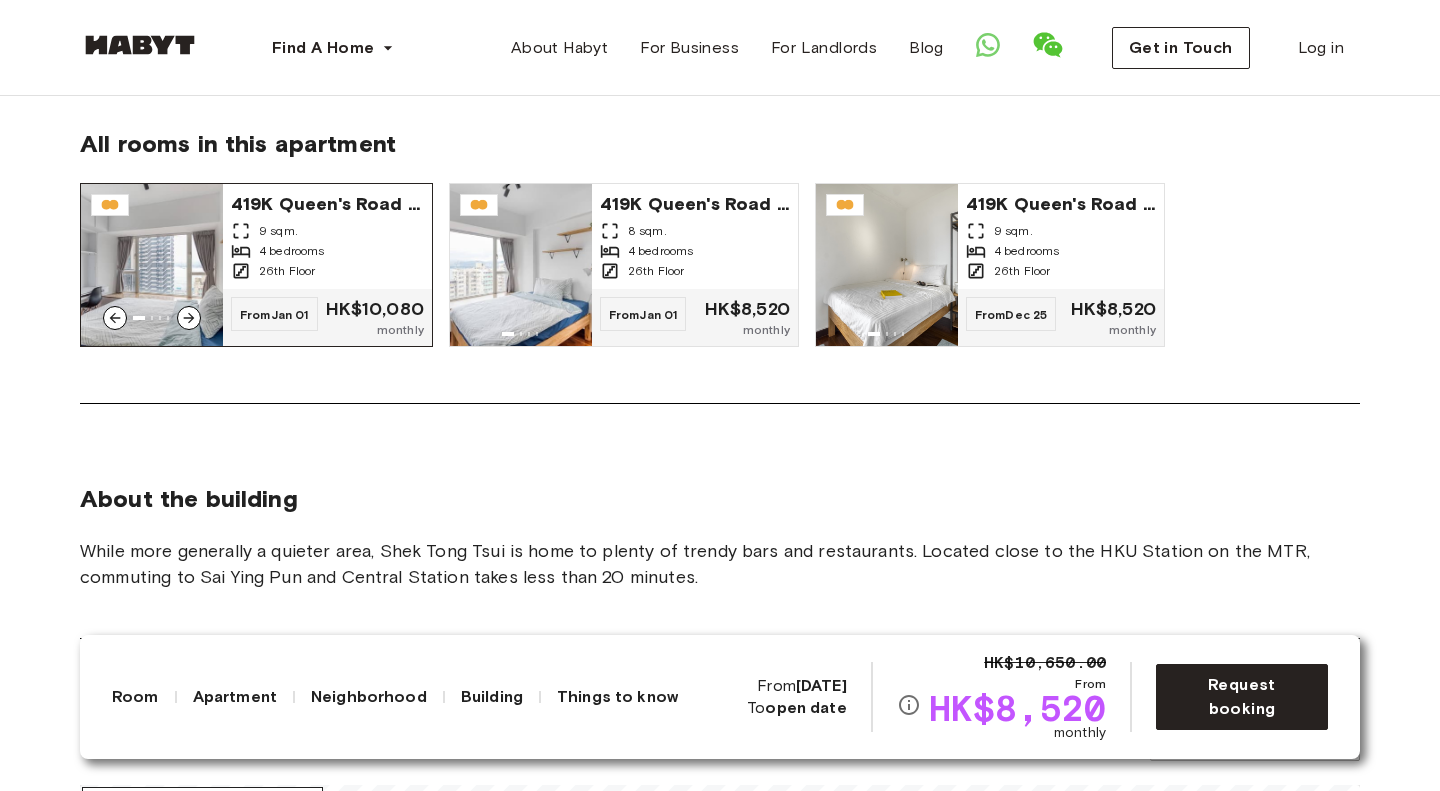 click 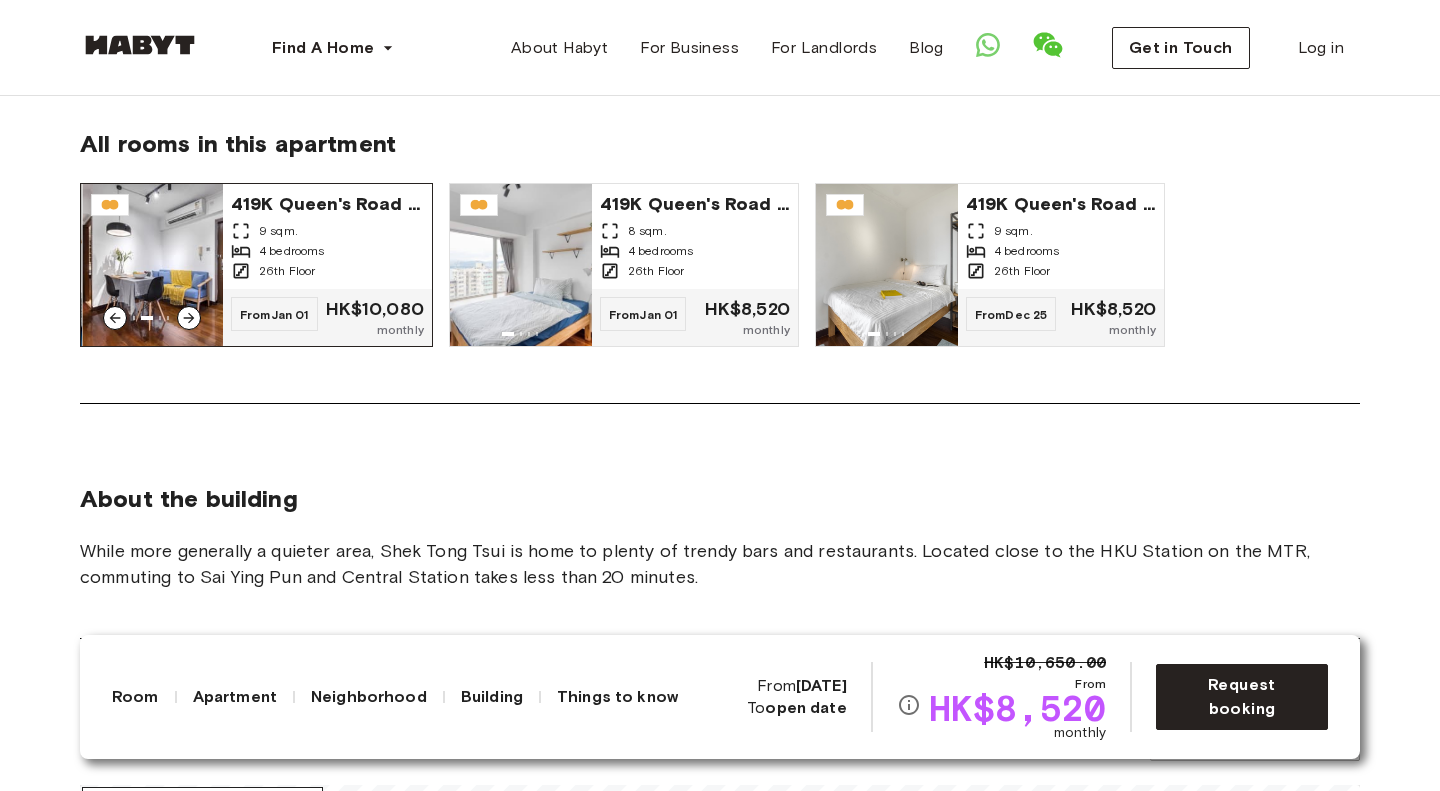 click 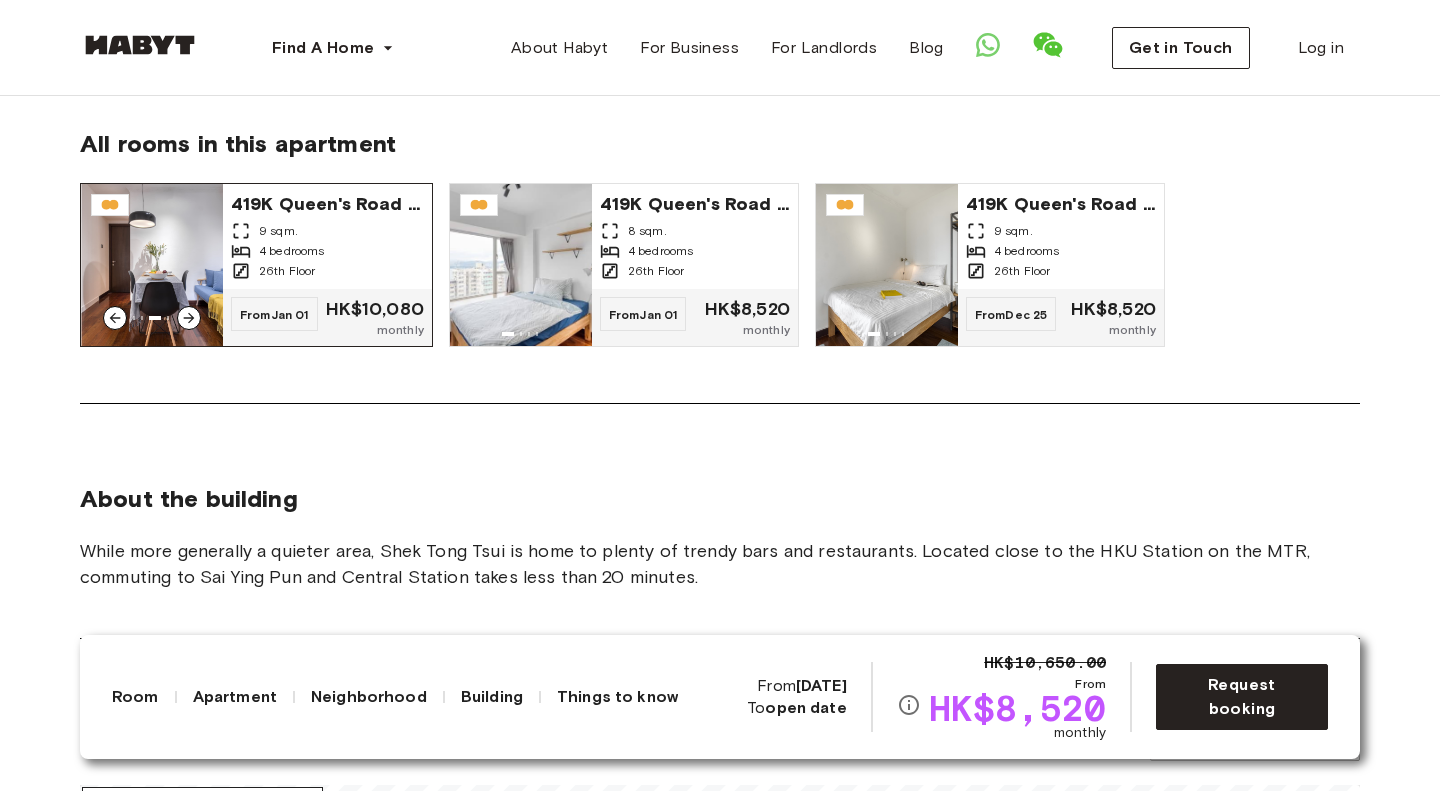 click 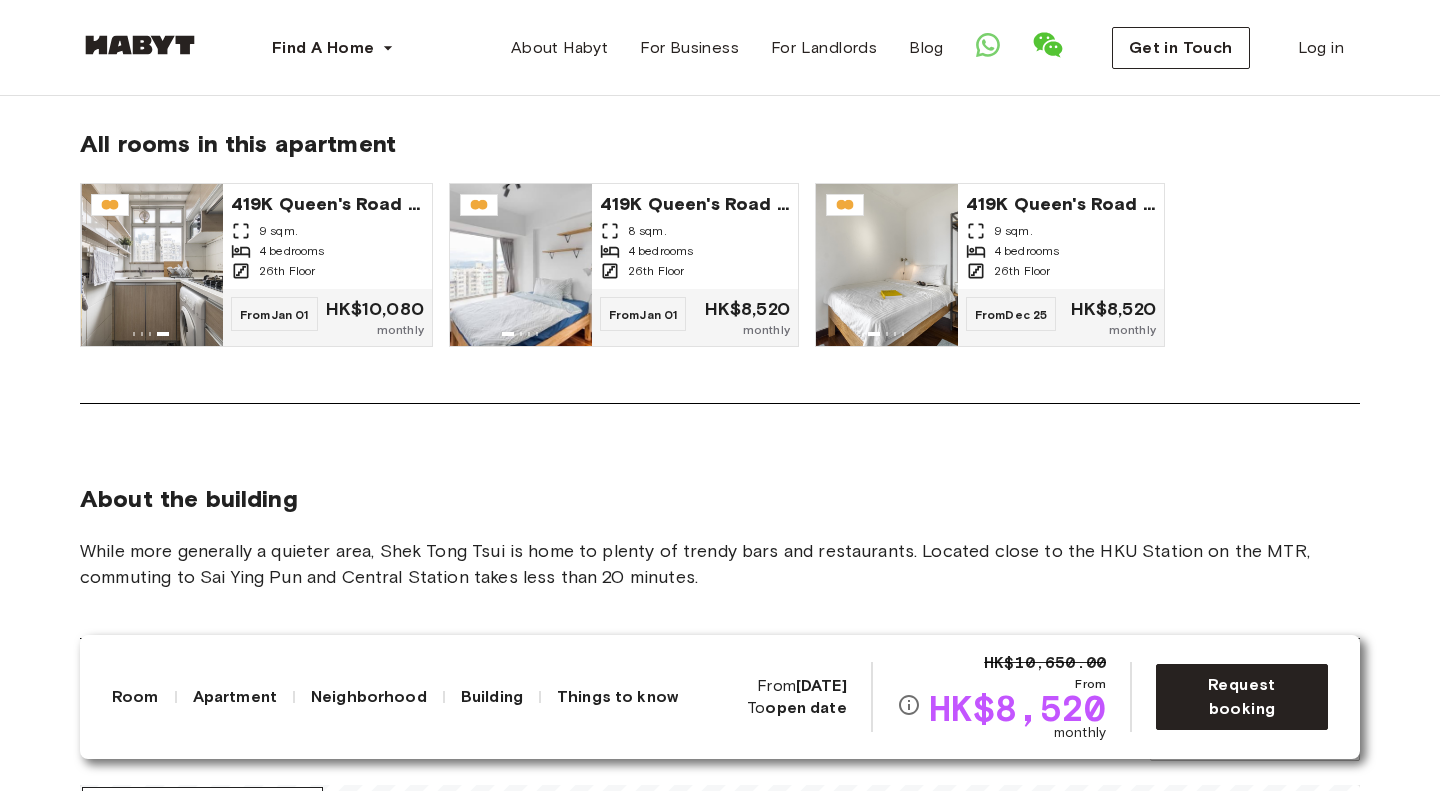 click on "About the building While more generally a quieter area, Shek Tong Tsui is home to plenty of trendy bars and restaurants. Located close to the HKU Station on the MTR, commuting to Sai Ying Pun and Central Station takes less than 20 minutes." at bounding box center (720, 509) 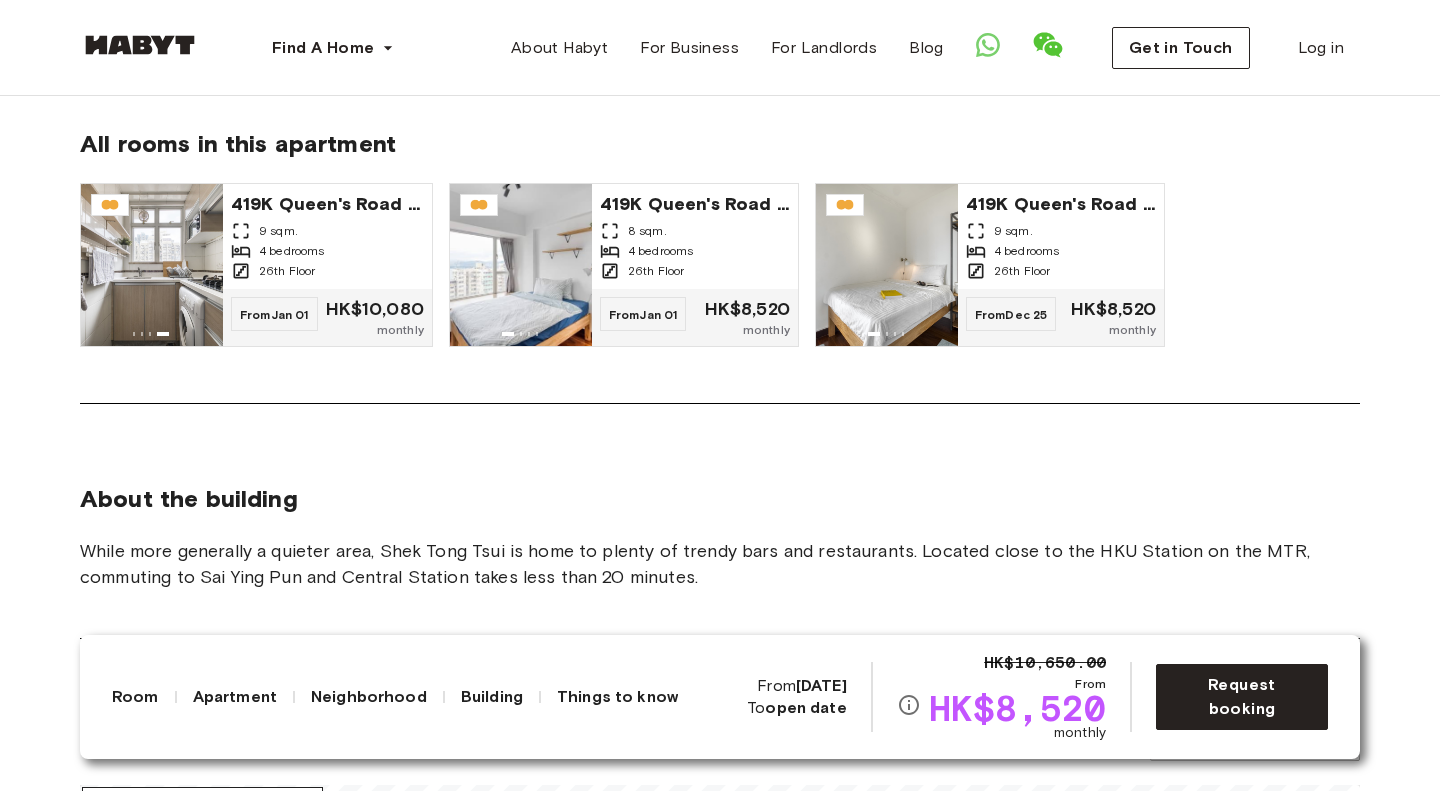 click on "About the building While more generally a quieter area, Shek Tong Tsui is home to plenty of trendy bars and restaurants. Located close to the HKU Station on the MTR, commuting to Sai Ying Pun and Central Station takes less than 20 minutes." at bounding box center (720, 509) 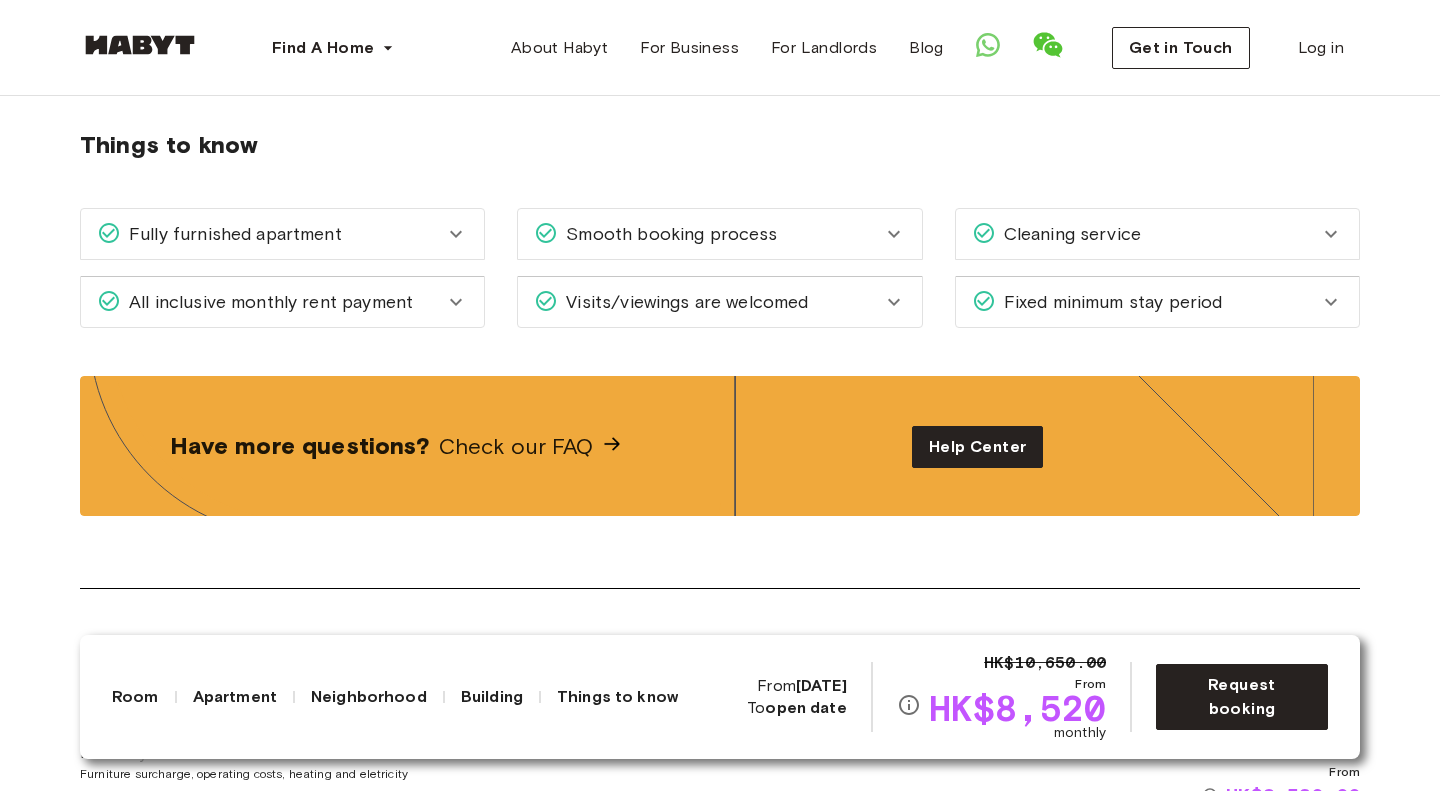 scroll, scrollTop: 2751, scrollLeft: 0, axis: vertical 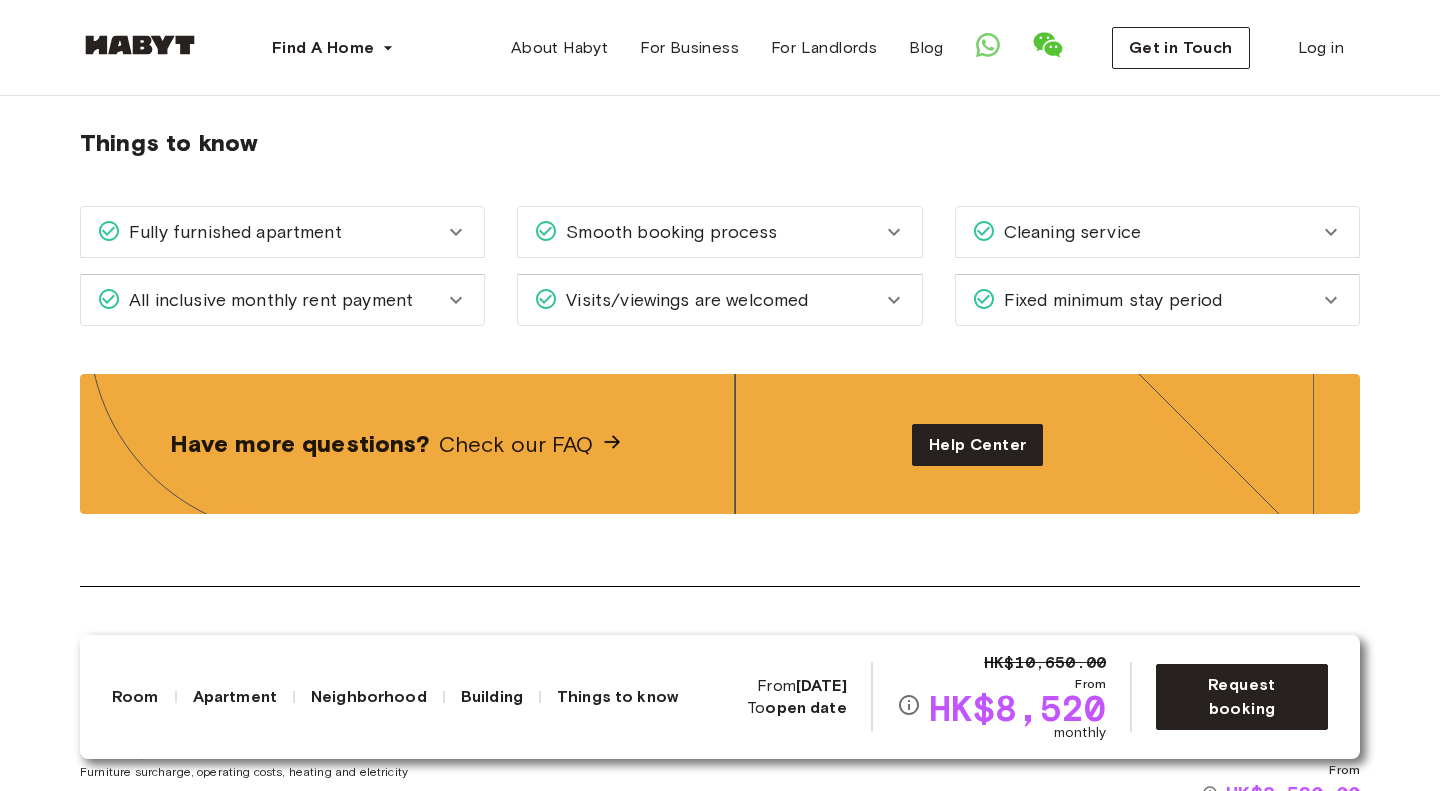 click on "Cleaning service Unless otherwise agreed upon in your lease, weekly cleaning is included for every apartment. It would cover general cleaning of common areas (living room, balconies, shared bathrooms, dining and kitchen), including mopping of floors, trash removal, kitchenware washing, etc. Cleaning of bedrooms are available upon request, and at a charge. For those staying in a Studio apartment, your entire apartment will be cleaned. Fixed minimum stay period We have a minimum 3-month stay for shared and private apartment properties in Singapore, and 1-month in [COUNTRY]. If you prefer a shorter stay, reach out to us and we'd be delighted to tell you more about our other flexible living options where we have minimum stays from just 1 night." at bounding box center [1157, 266] 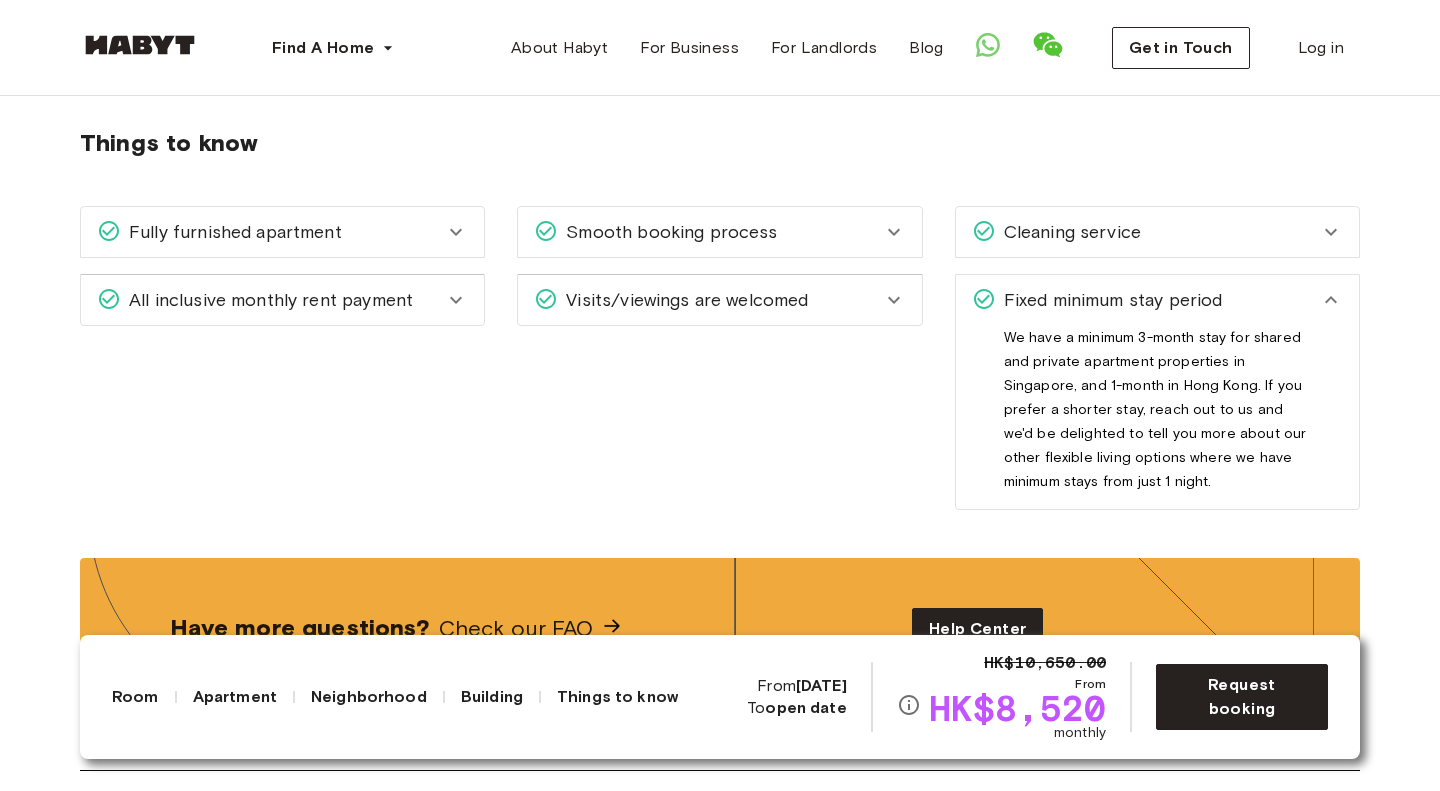 click on "Fixed minimum stay period" at bounding box center [1109, 300] 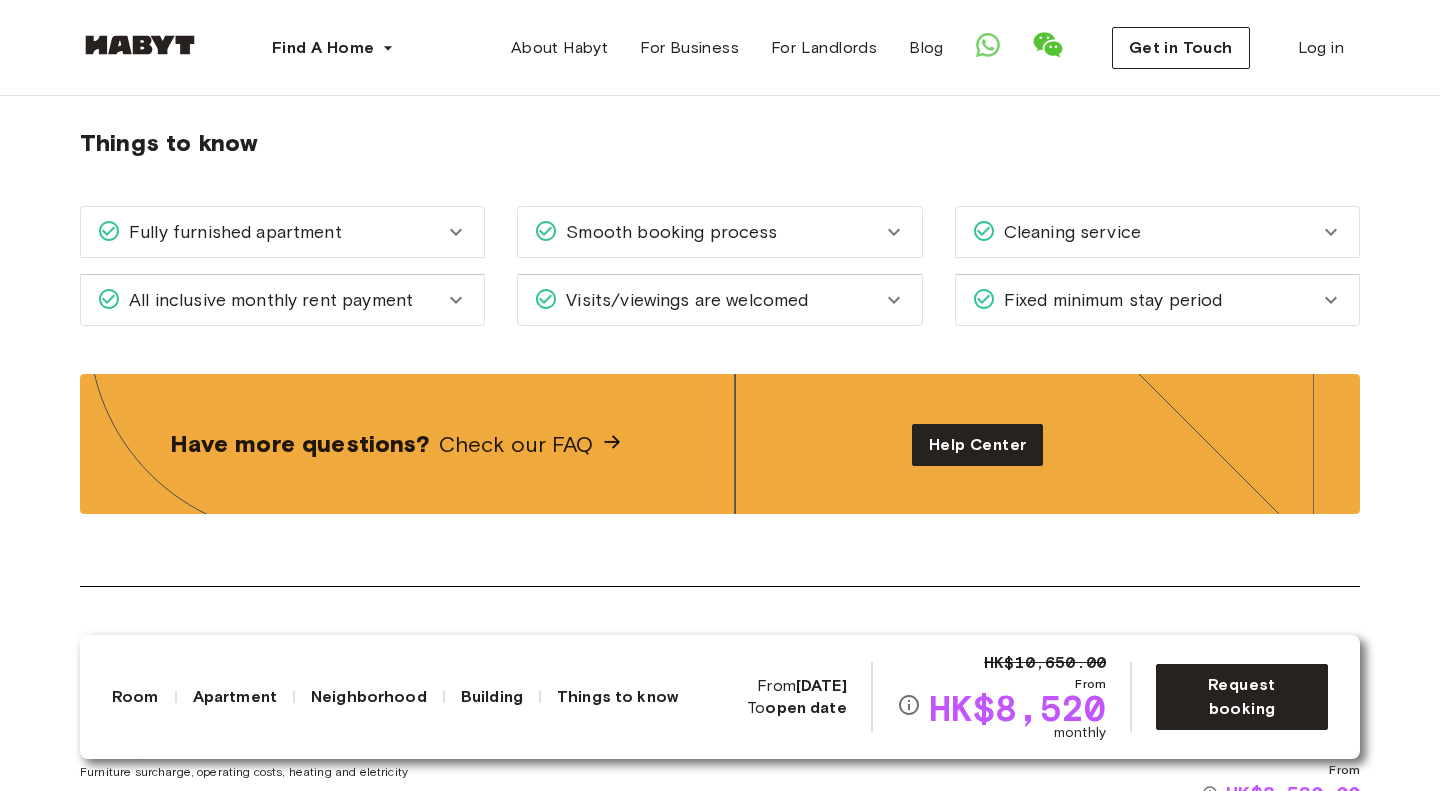 click on "All inclusive monthly rent payment" at bounding box center (267, 300) 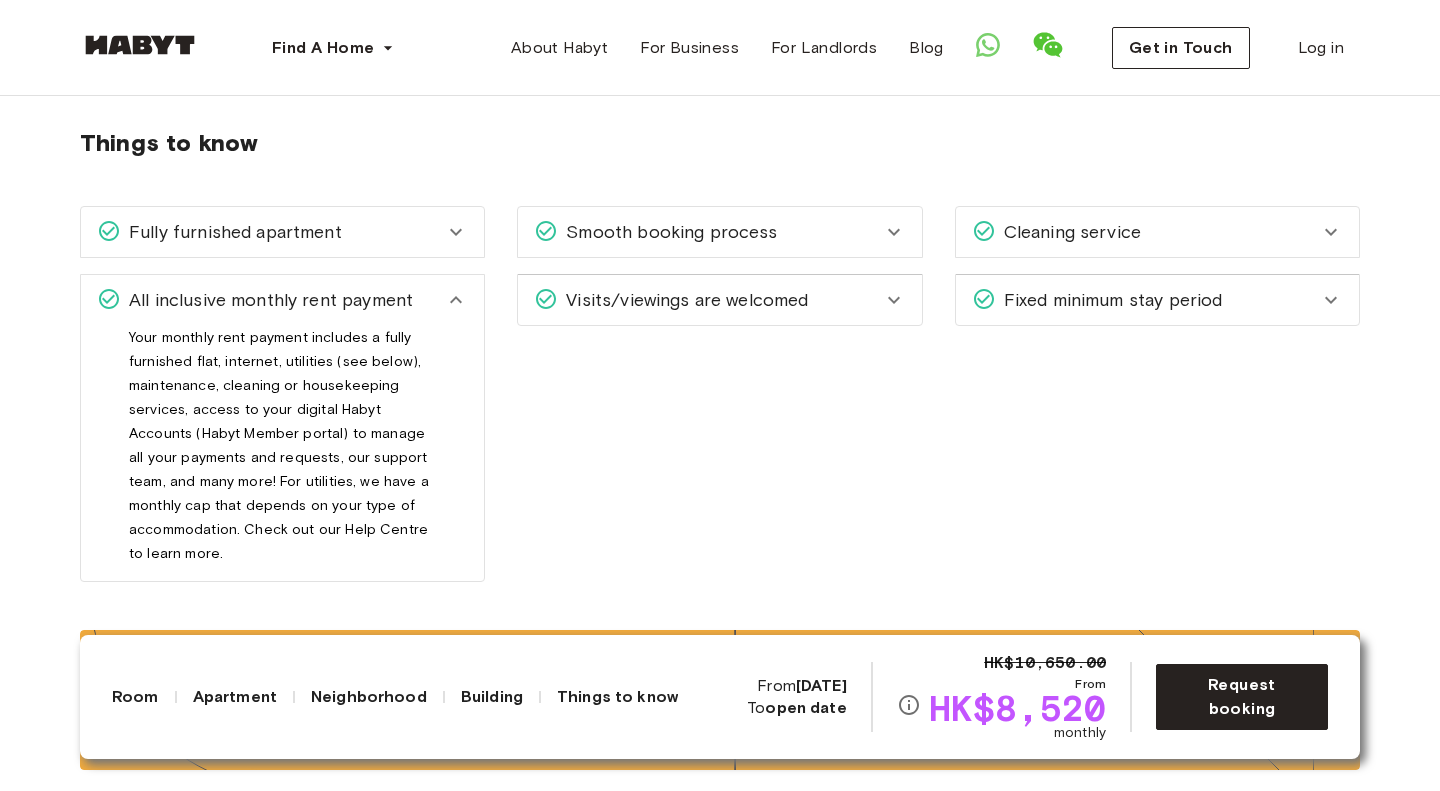 click on "All inclusive monthly rent payment" at bounding box center (267, 300) 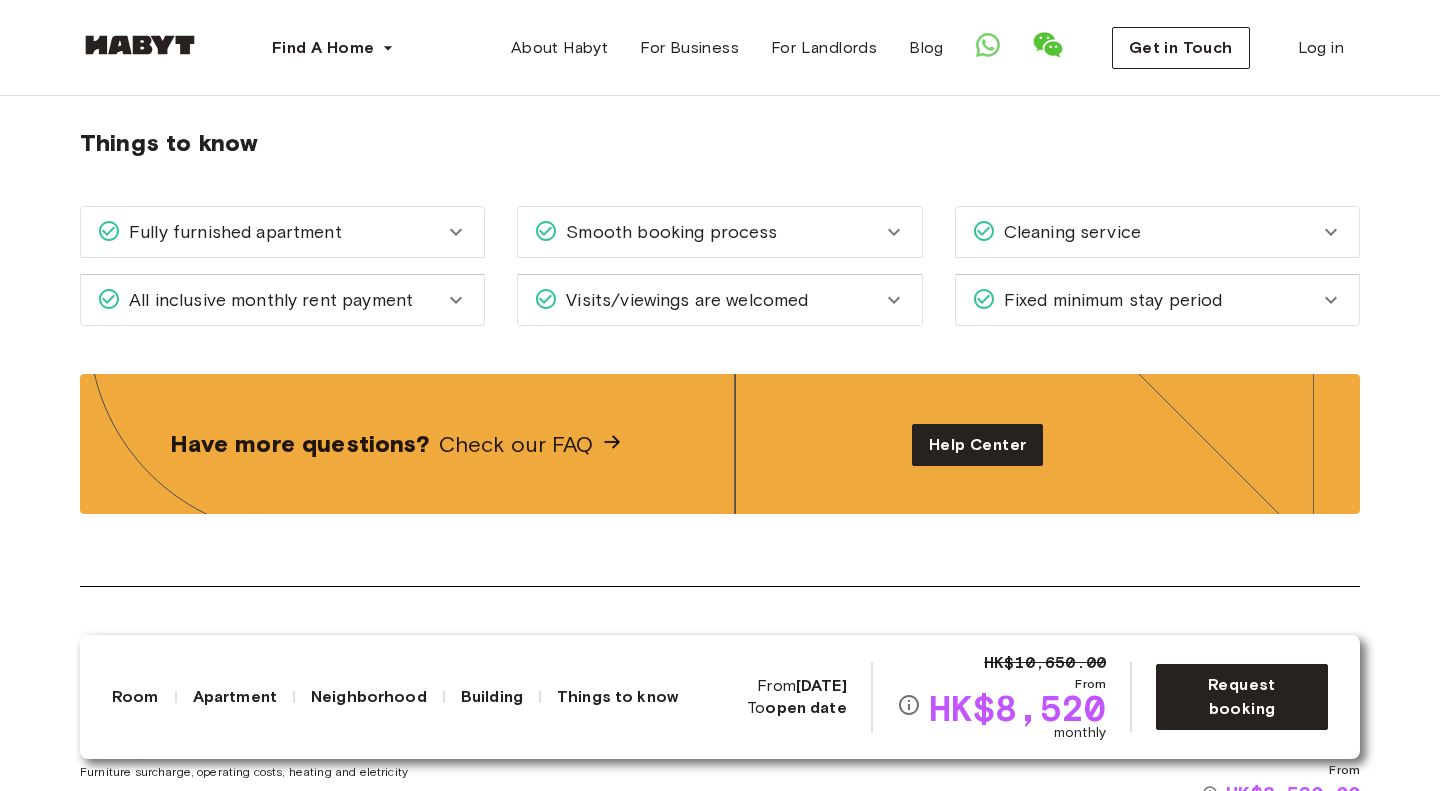 click on "All inclusive monthly rent payment" at bounding box center [267, 300] 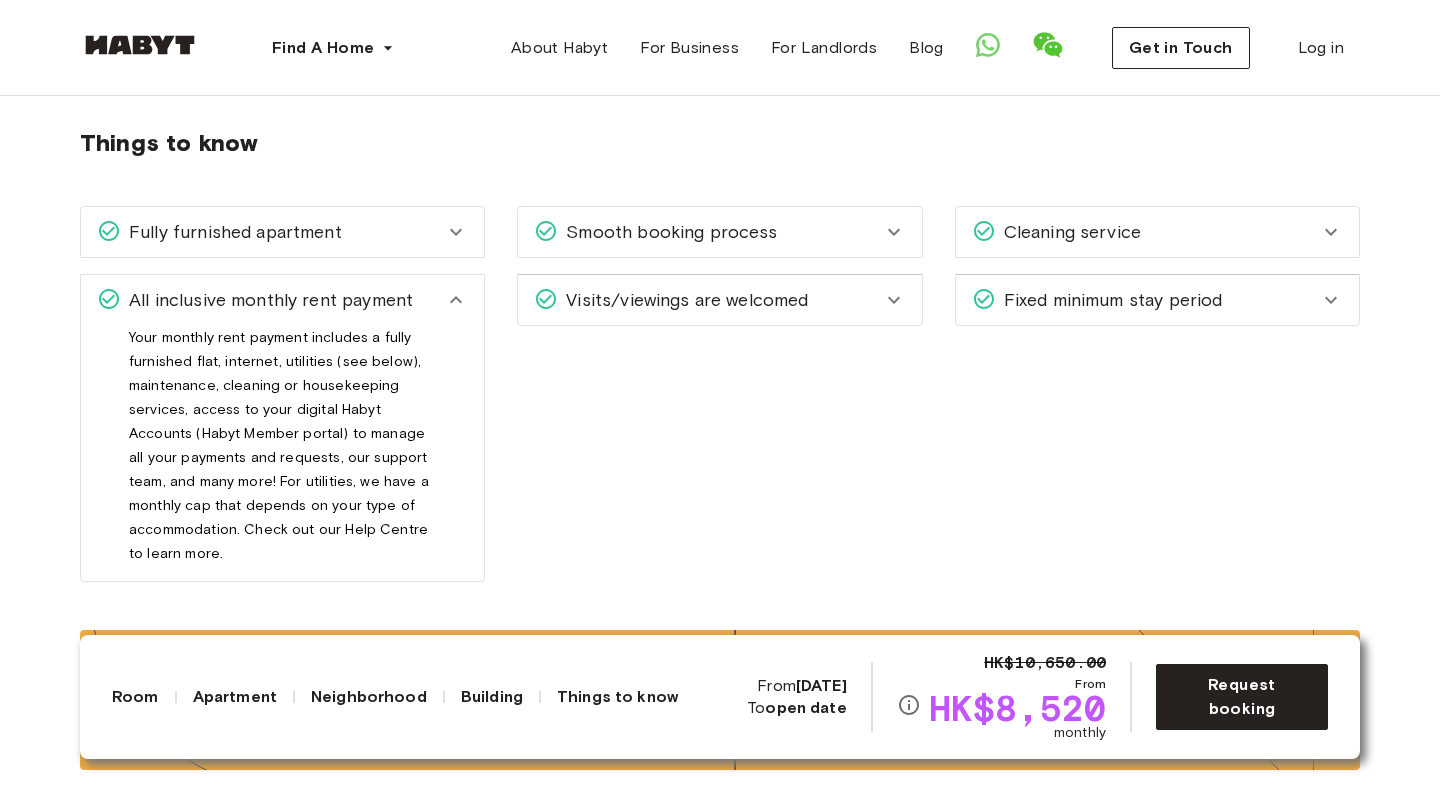 click on "All inclusive monthly rent payment" at bounding box center (267, 300) 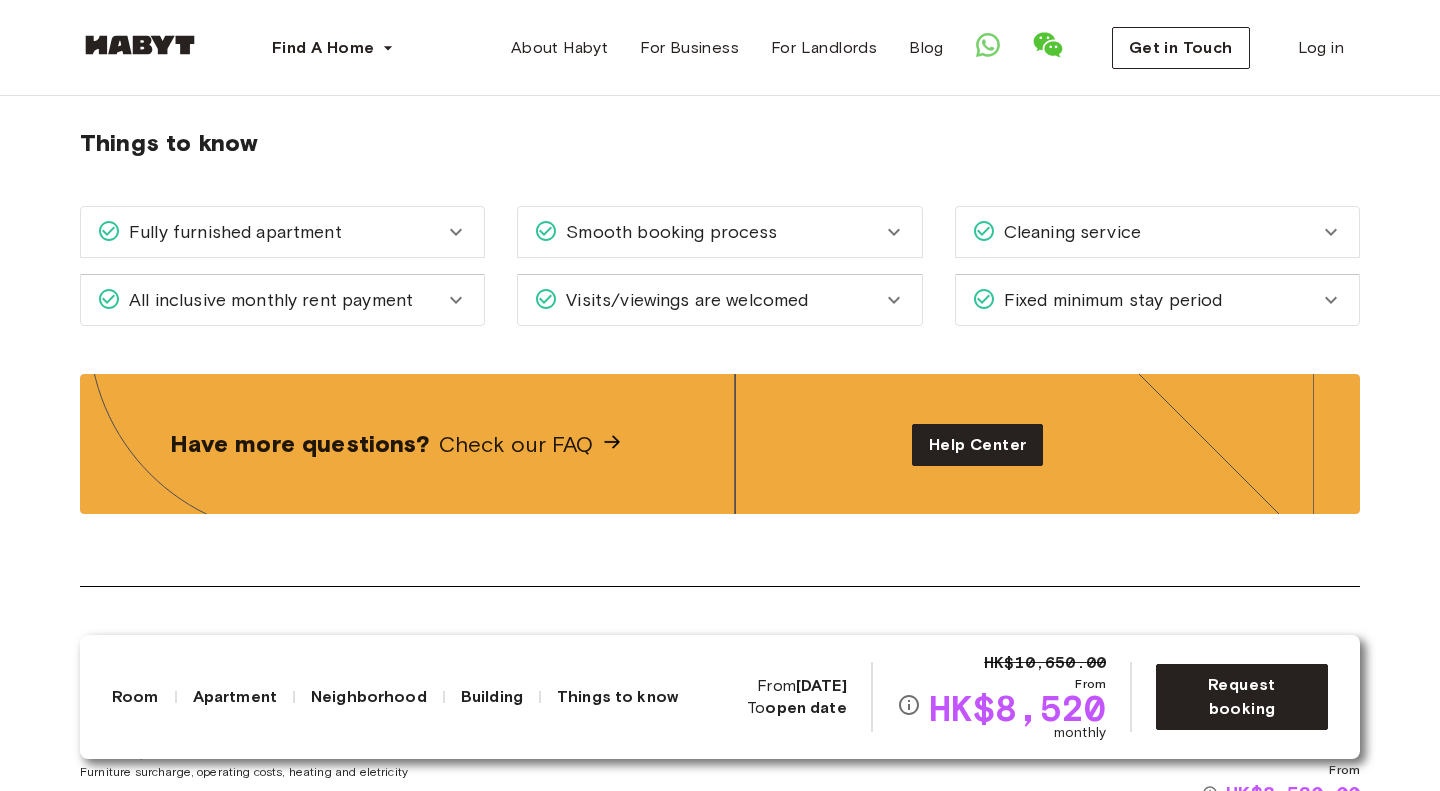 click on "Things to know Fully furnished apartment Your apartment comes fully furnished with a bed, access to a bathroom, basic appliances, aircon, a refrigerator, wardrobe, a communal/dining/living area, and access to a washer-dryer. Certain rooms or apartments may also come with extra amenities like access to a pool/gym, a desk & chair, or a balcony. All inclusive monthly rent payment Your monthly rent payment includes a fully furnished flat, internet, utilities (see below), maintenance, cleaning or housekeeping services, access to your digital Habyt Accounts (Habyt Member portal) to manage all your payments and requests, our support team, and many more! For utilities, we have a monthly cap that depends on your type of accommodation. Check out our Help Centre to learn more. Smooth booking process Visits/viewings are welcomed We welcome visits and viewings. We know choosing a home is a big decision to make, which is why all our viewings are obligation-free. Cleaning service Fixed minimum stay period" at bounding box center (720, 199) 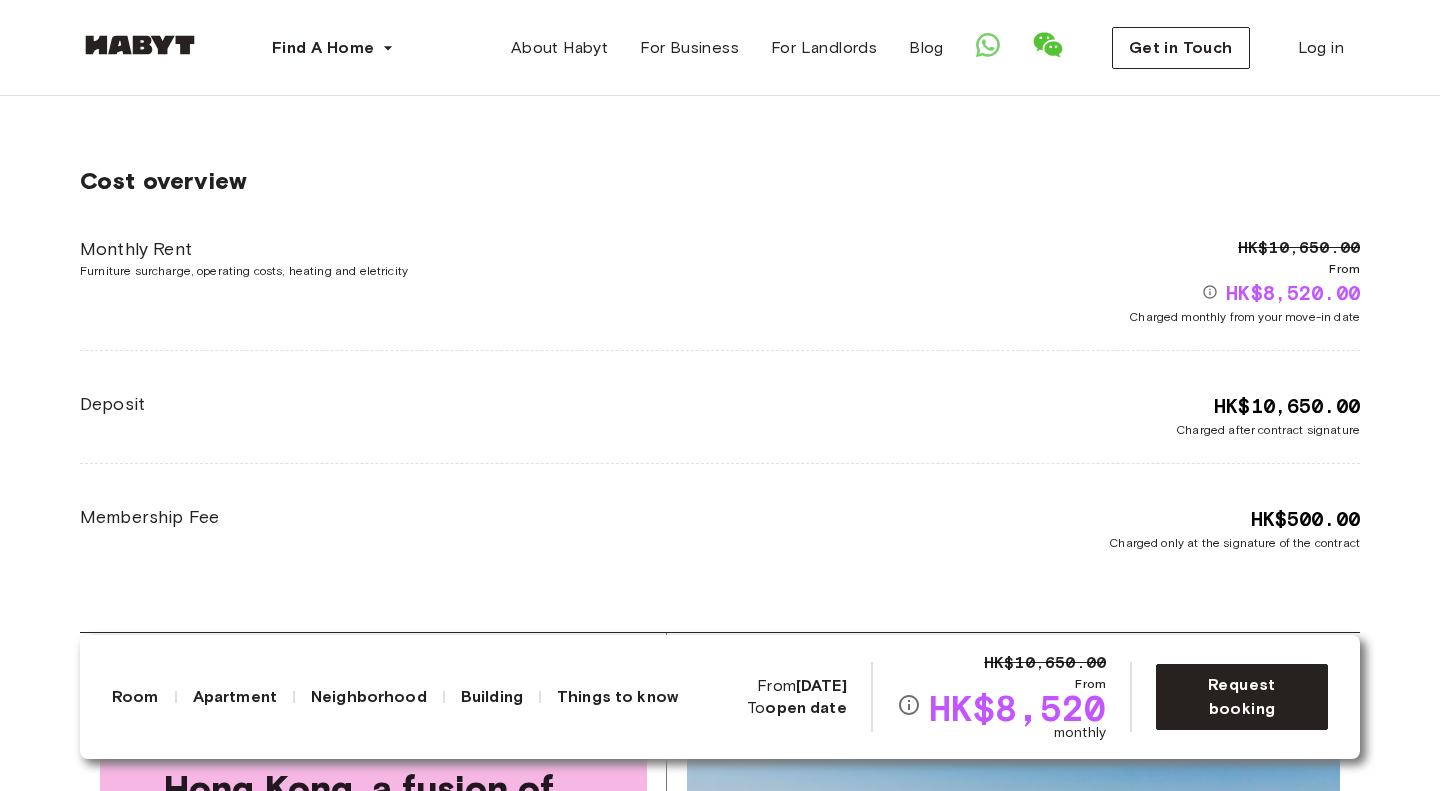 scroll, scrollTop: 3253, scrollLeft: 0, axis: vertical 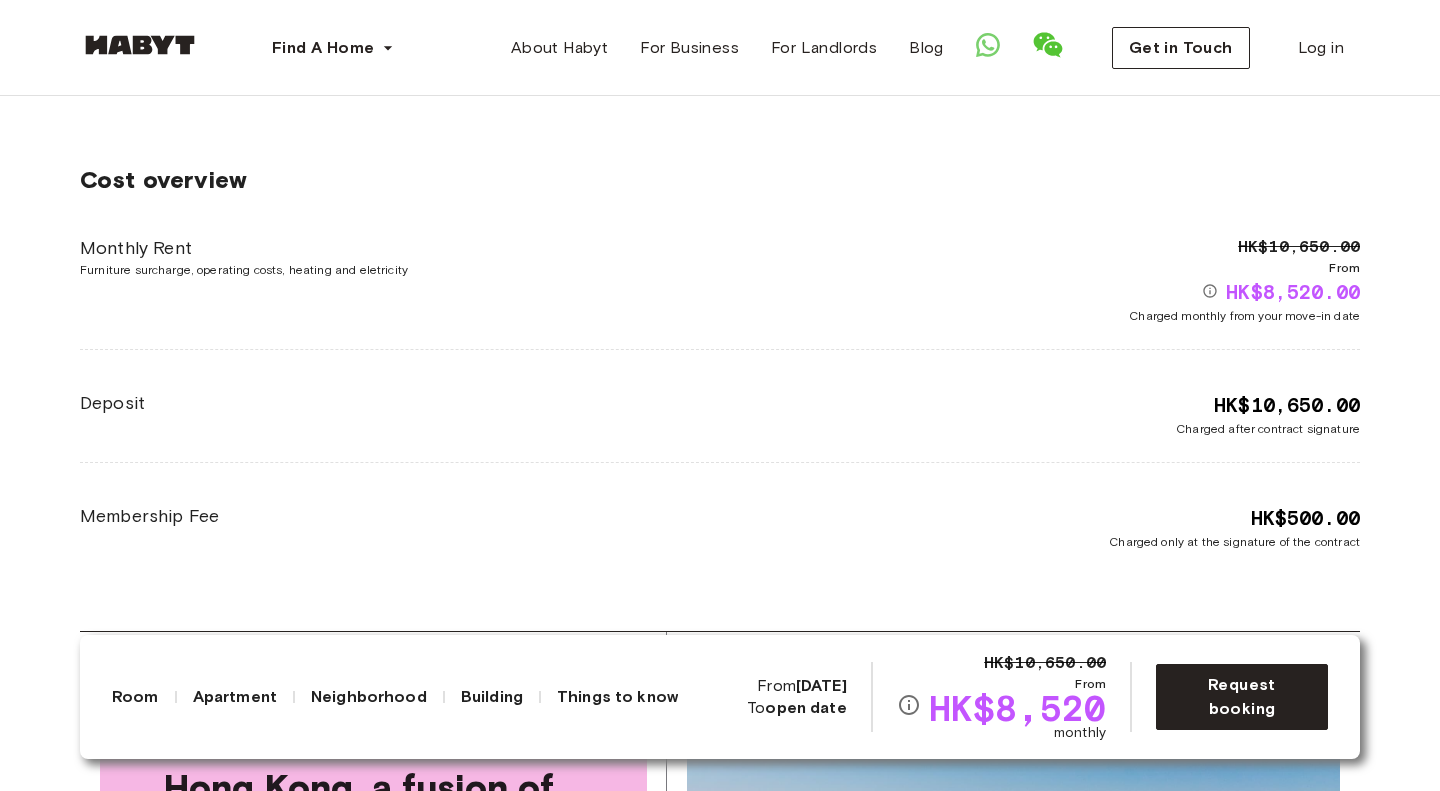 click on "Cost overview Monthly Rent Furniture surcharge, operating costs, heating and eletricity HK$10,650.00 From  HK$8,520.00 Charged monthly from your move-in date Deposit HK$10,650.00 Charged after contract signature Membership Fee HK$500.00 Charged only at the signature of the contract" at bounding box center [720, 358] 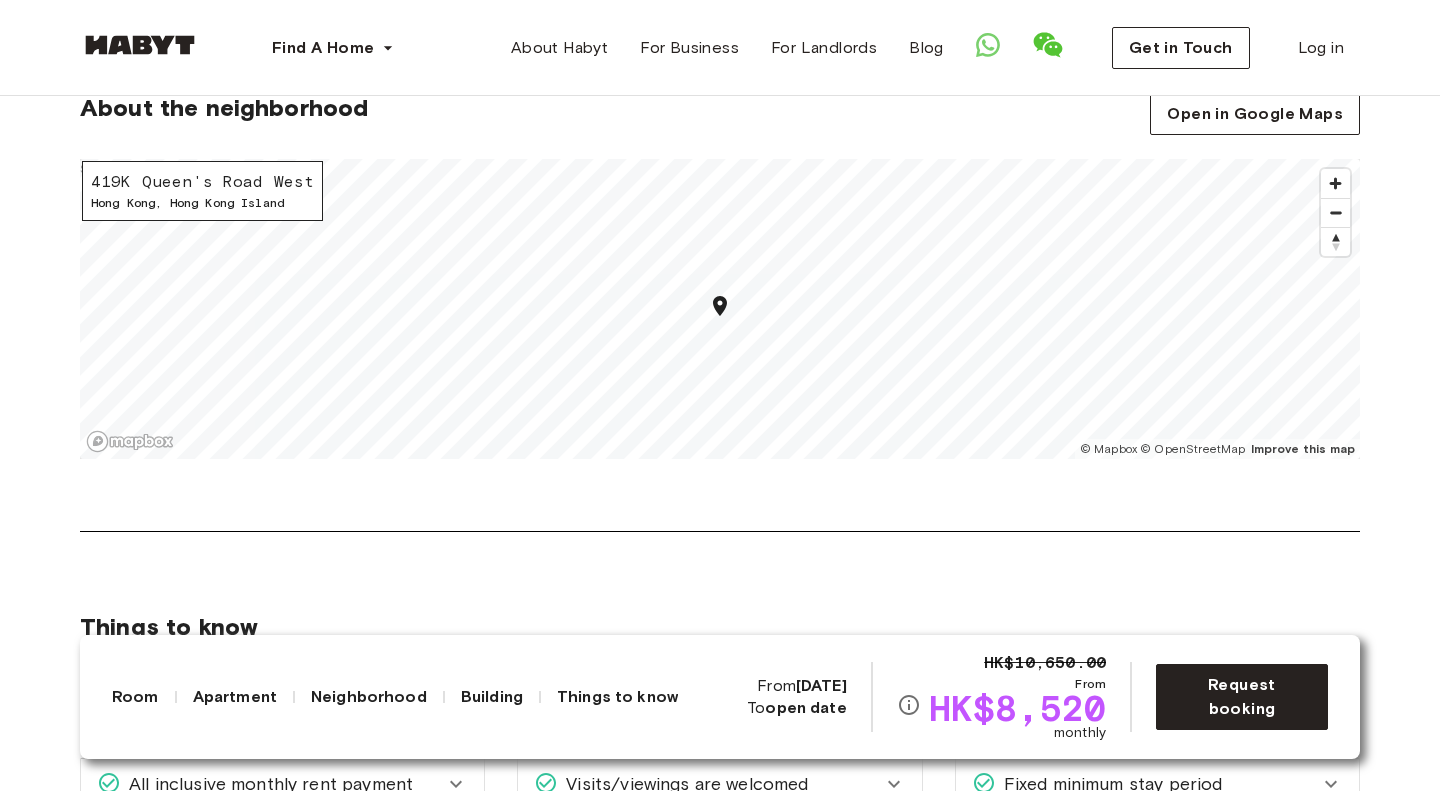 scroll, scrollTop: 2263, scrollLeft: 0, axis: vertical 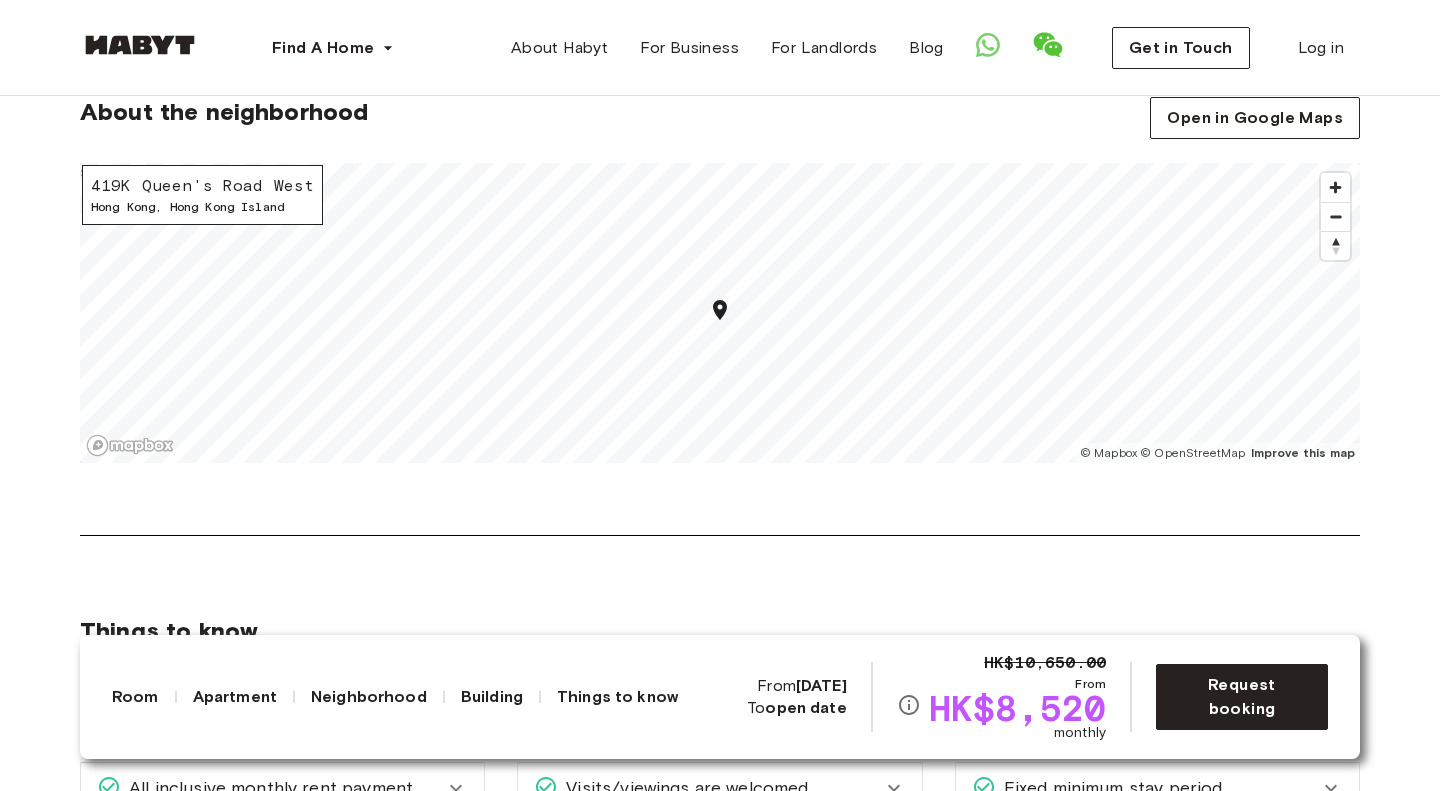 click on "About the neighborhood Open in Google Maps [ADDRESS] [CITY],   [COUNTRY] Island © Mapbox   © OpenStreetMap   Improve this map $" at bounding box center (720, 316) 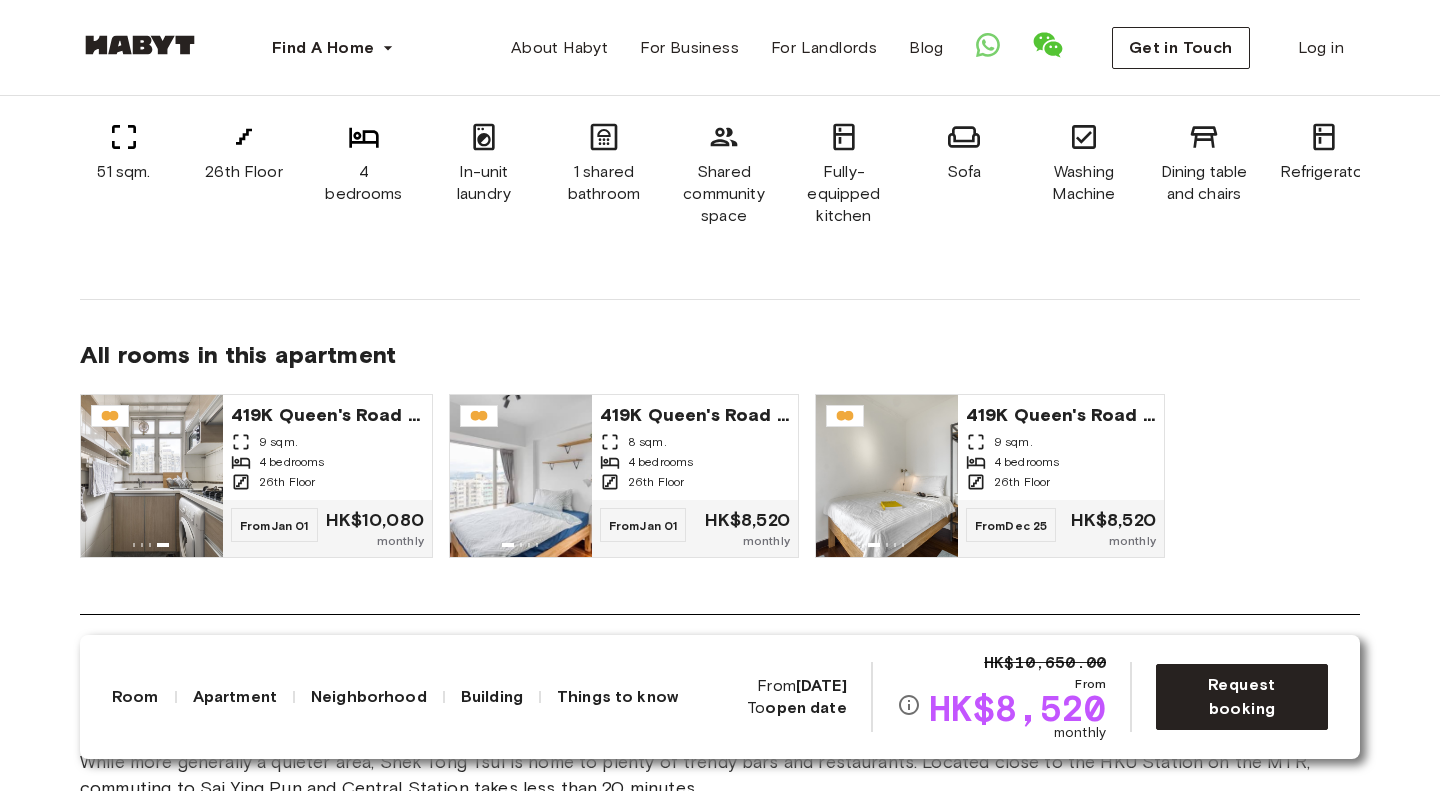 scroll, scrollTop: 1428, scrollLeft: 0, axis: vertical 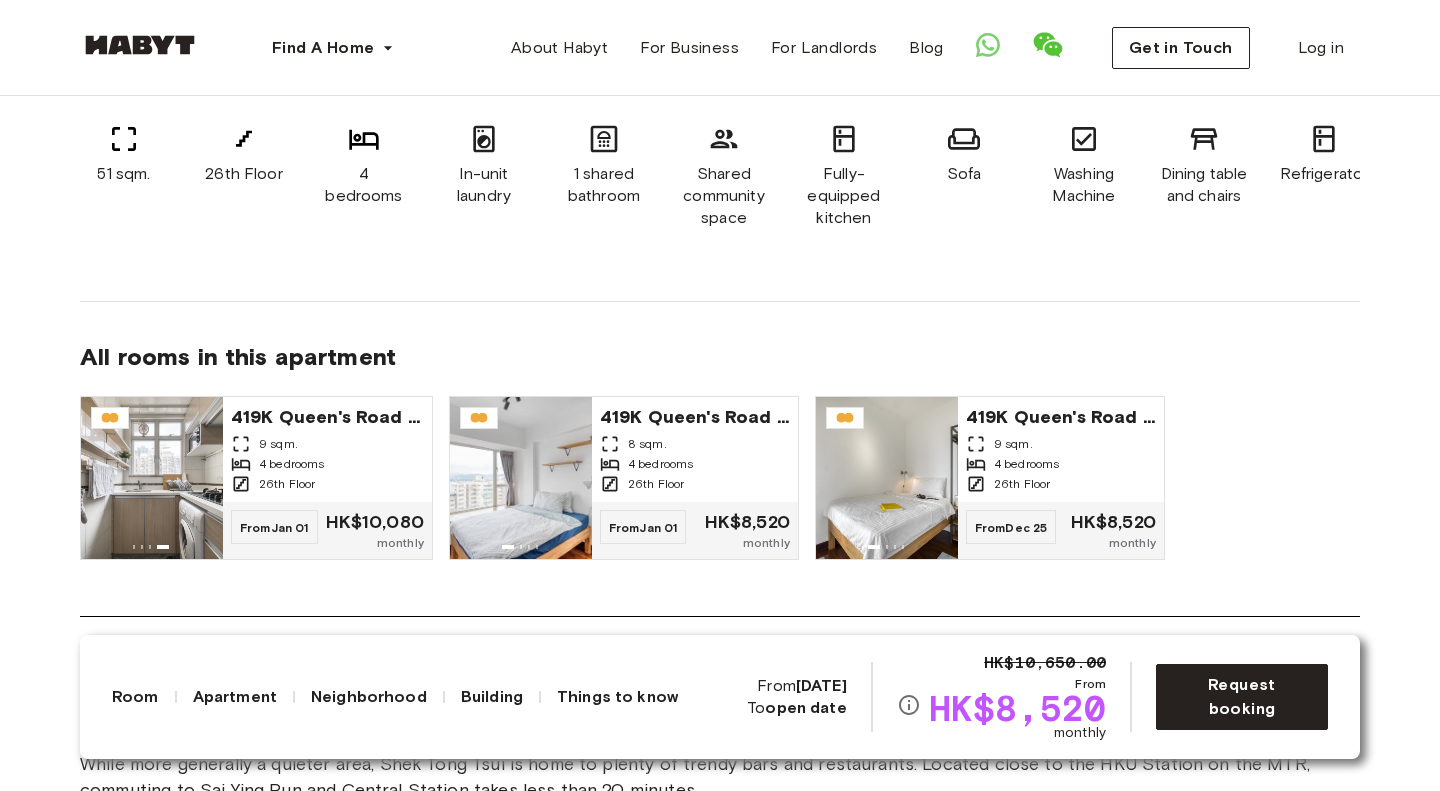 click on "About the apartment   HK$0 Deposit options are now available for all [COUNTRY] accommodations. Learn more  here . 51 sqm. 26th Floor 4 bedrooms In-unit laundry 1 shared bathroom Shared community space Fully-equipped kitchen Sofa Washing Machine Dining table and chairs Refrigerator Small appliances All rooms in this apartment [ADDRESS] 9 sqm. 4 bedrooms 26th Floor From  Jan 01 HK$10,080 monthly [ADDRESS] 8 sqm. 4 bedrooms 26th Floor From  Jan 01 HK$8,520 monthly [ADDRESS] 9 sqm. 4 bedrooms 26th Floor From  Dec 25 HK$8,520 monthly" at bounding box center (720, 245) 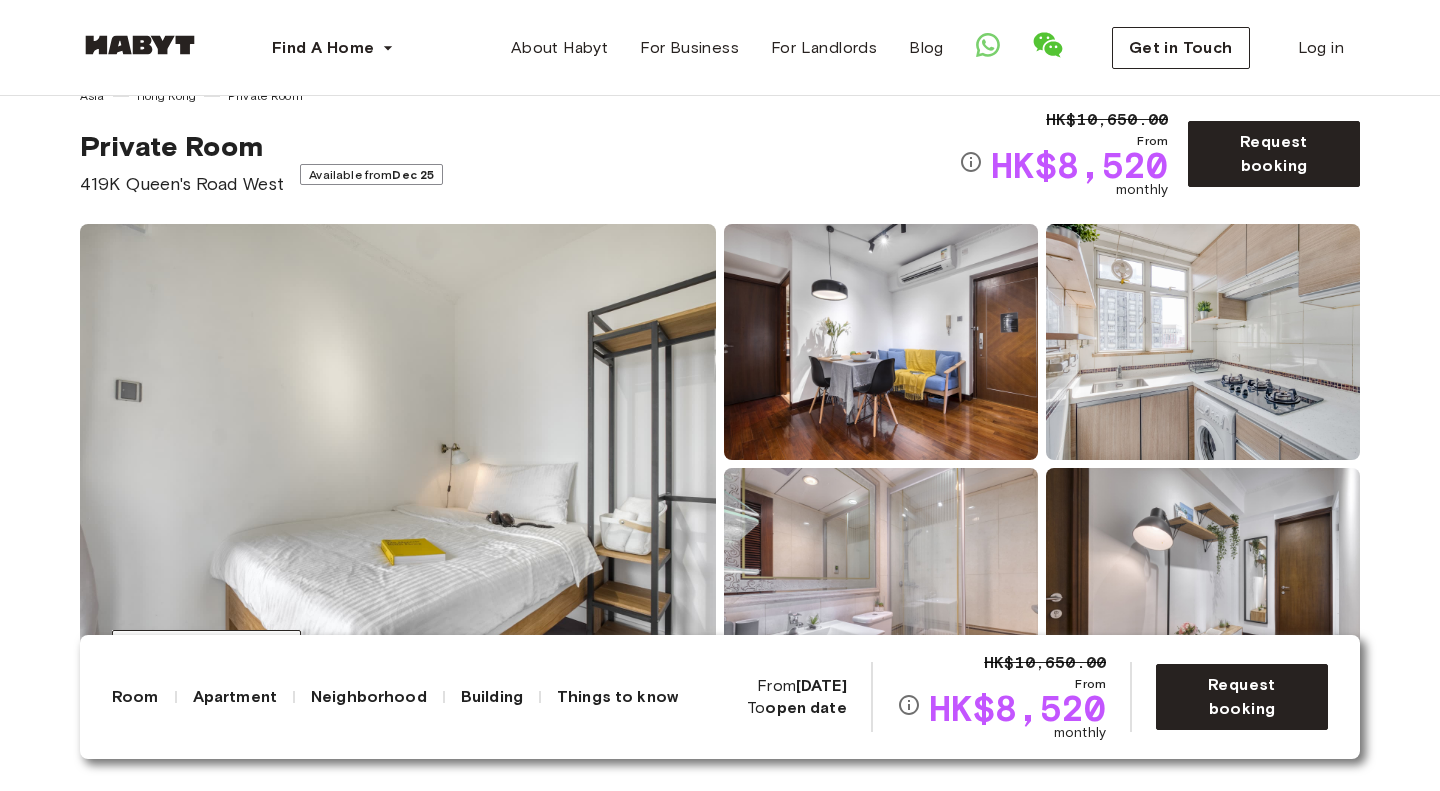 scroll, scrollTop: 49, scrollLeft: 0, axis: vertical 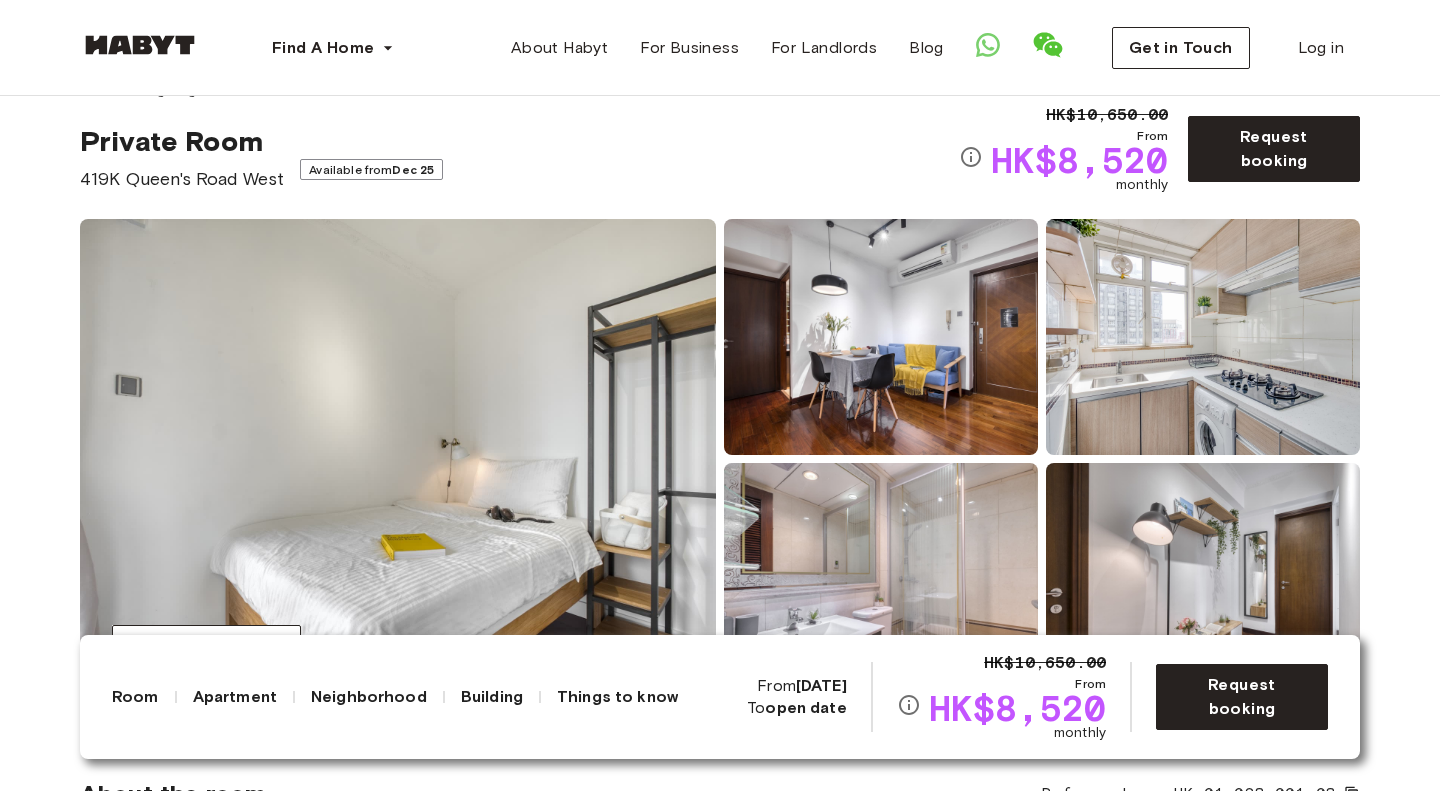 click on "Show all photos" at bounding box center [720, 459] 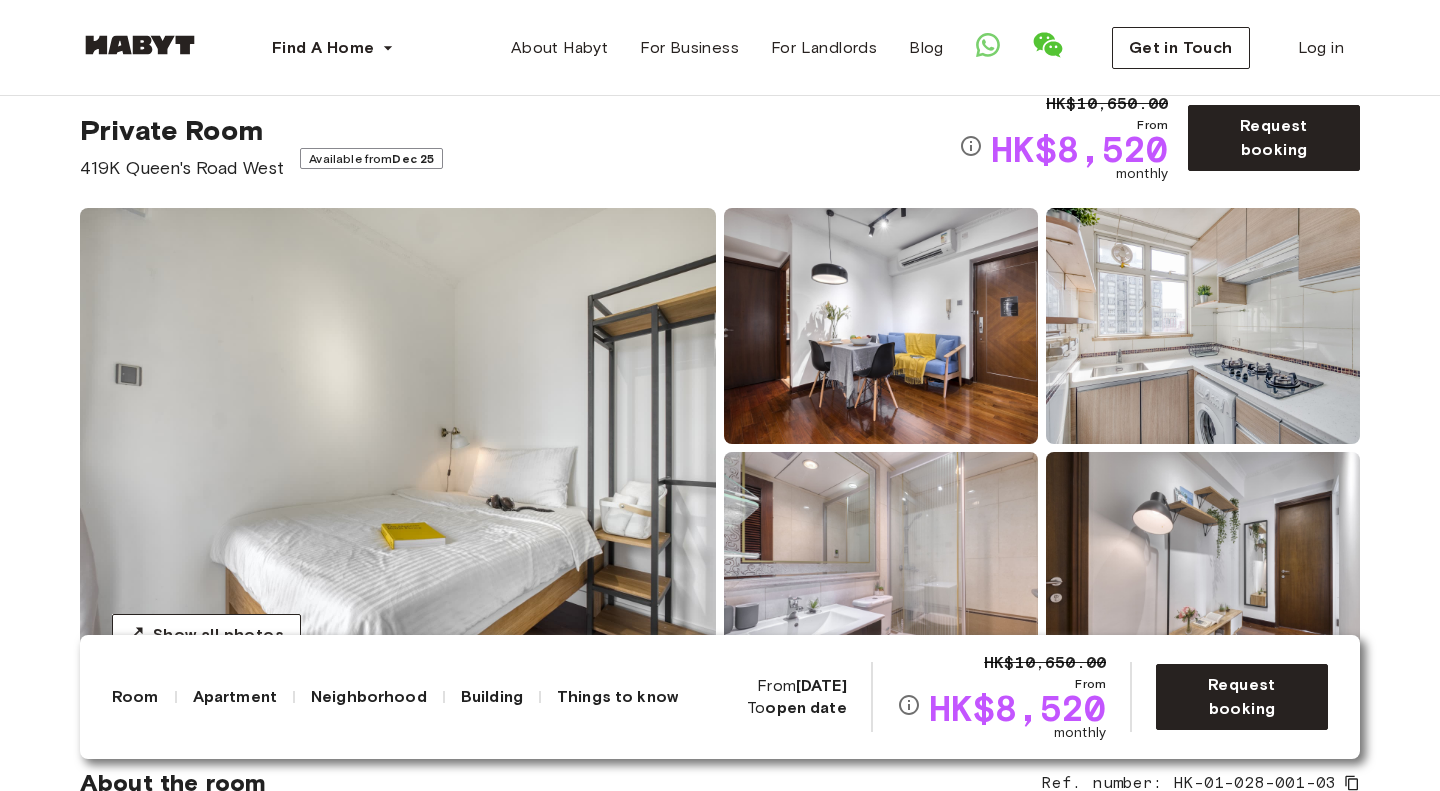 click on "Show all photos" at bounding box center (720, 448) 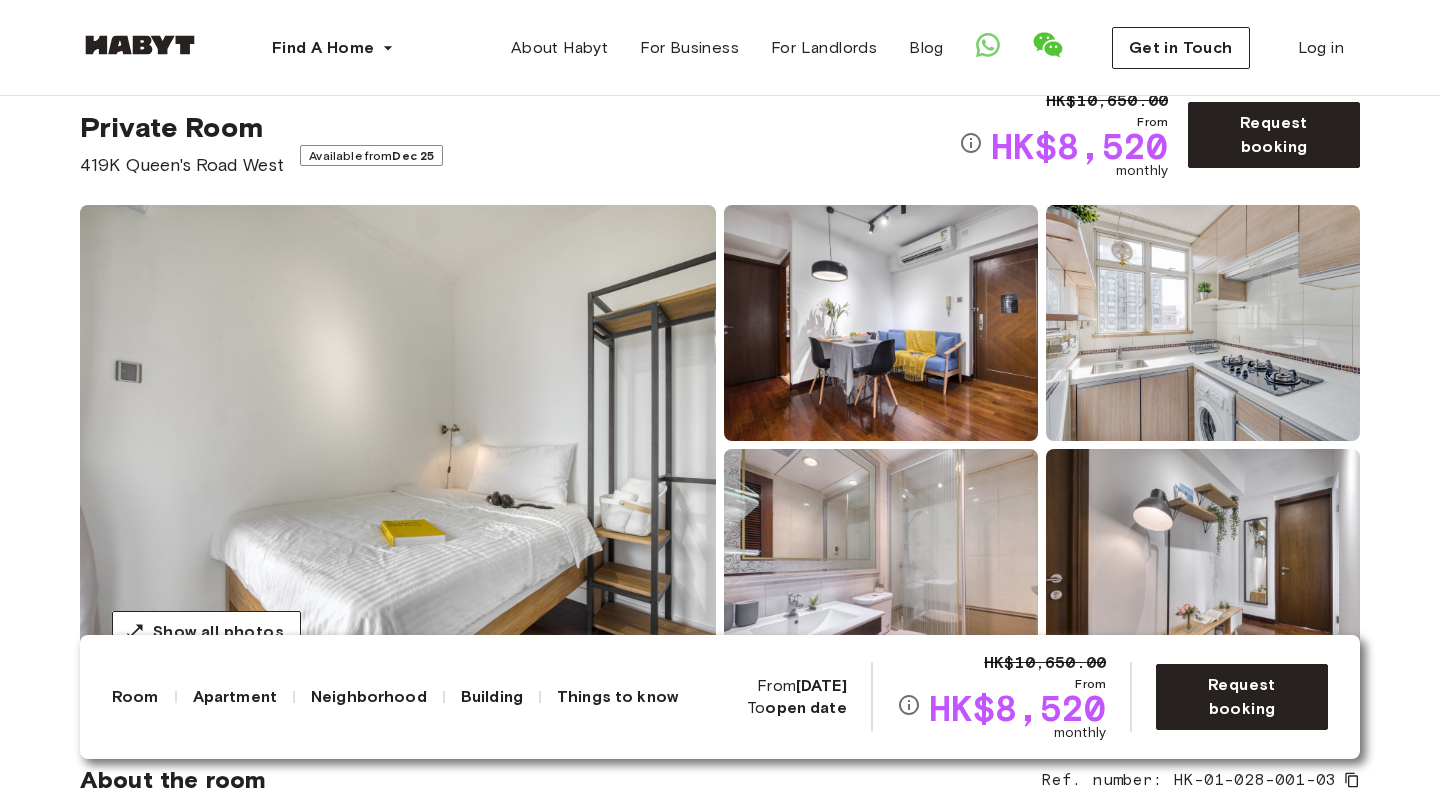 scroll, scrollTop: 64, scrollLeft: 0, axis: vertical 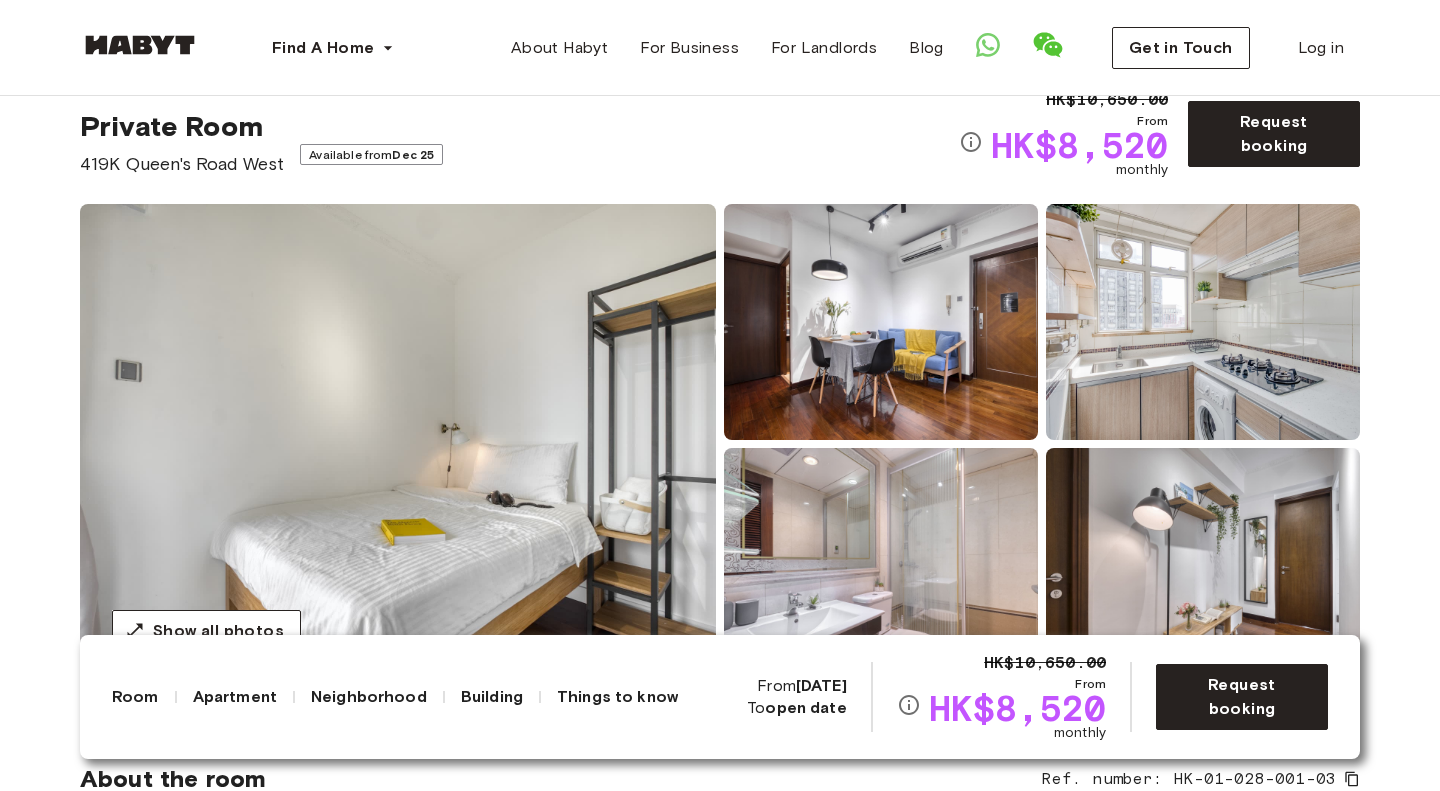 click on "Show all photos" at bounding box center [720, 444] 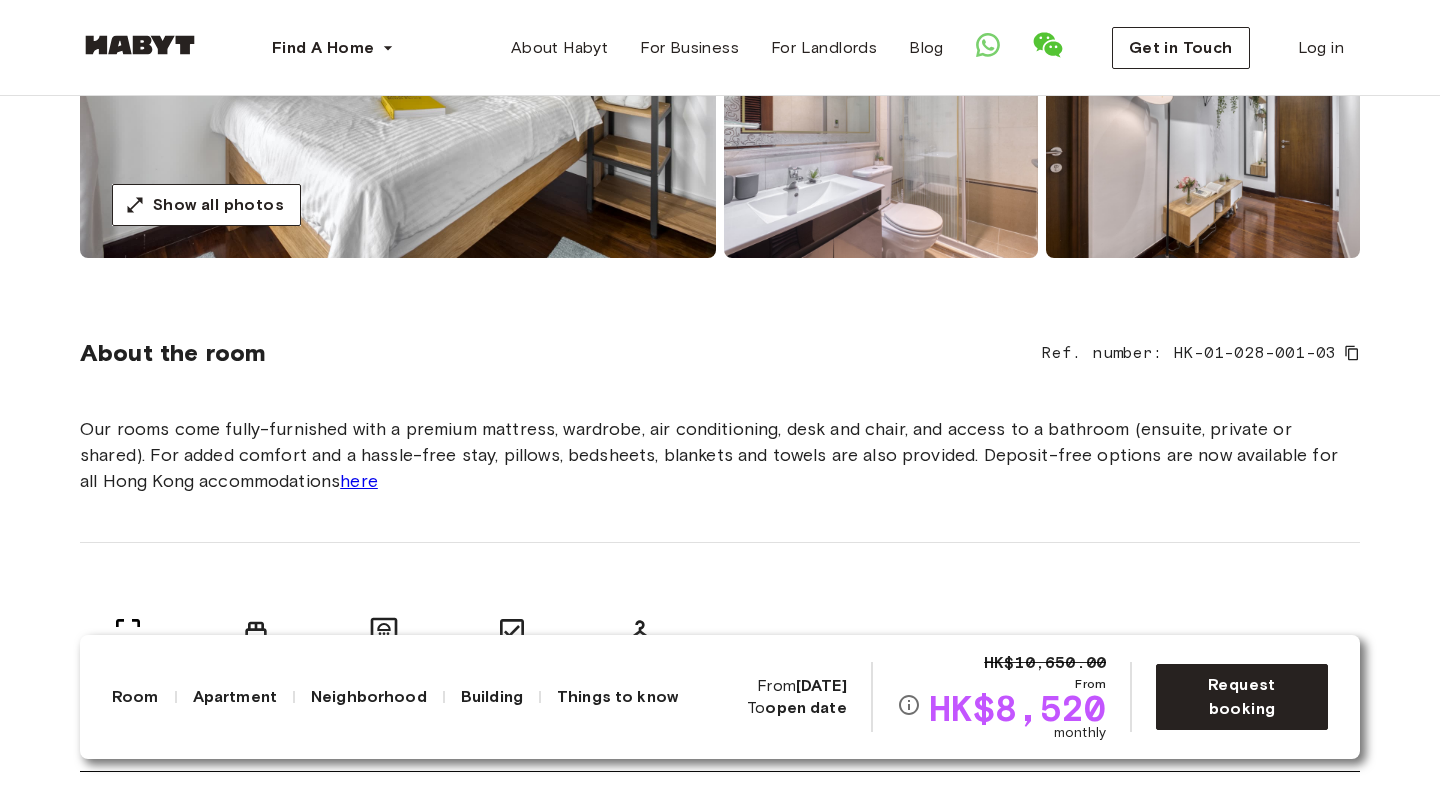 click on "About the room Ref. number:   HK-01-028-001-03 Our rooms come fully-furnished with a premium mattress, wardrobe, air conditioning, desk and chair, and access to a bathroom (ensuite, private or shared). For added comfort and a hassle-free stay, pillows, bedsheets, blankets and towels are also provided.  Deposit-free options are now available for all [COUNTRY] accommodations  here 9 sqm. 100 x 200cm mattress 1 shared bathroom Air conditioning Wardrobe" at bounding box center [720, 515] 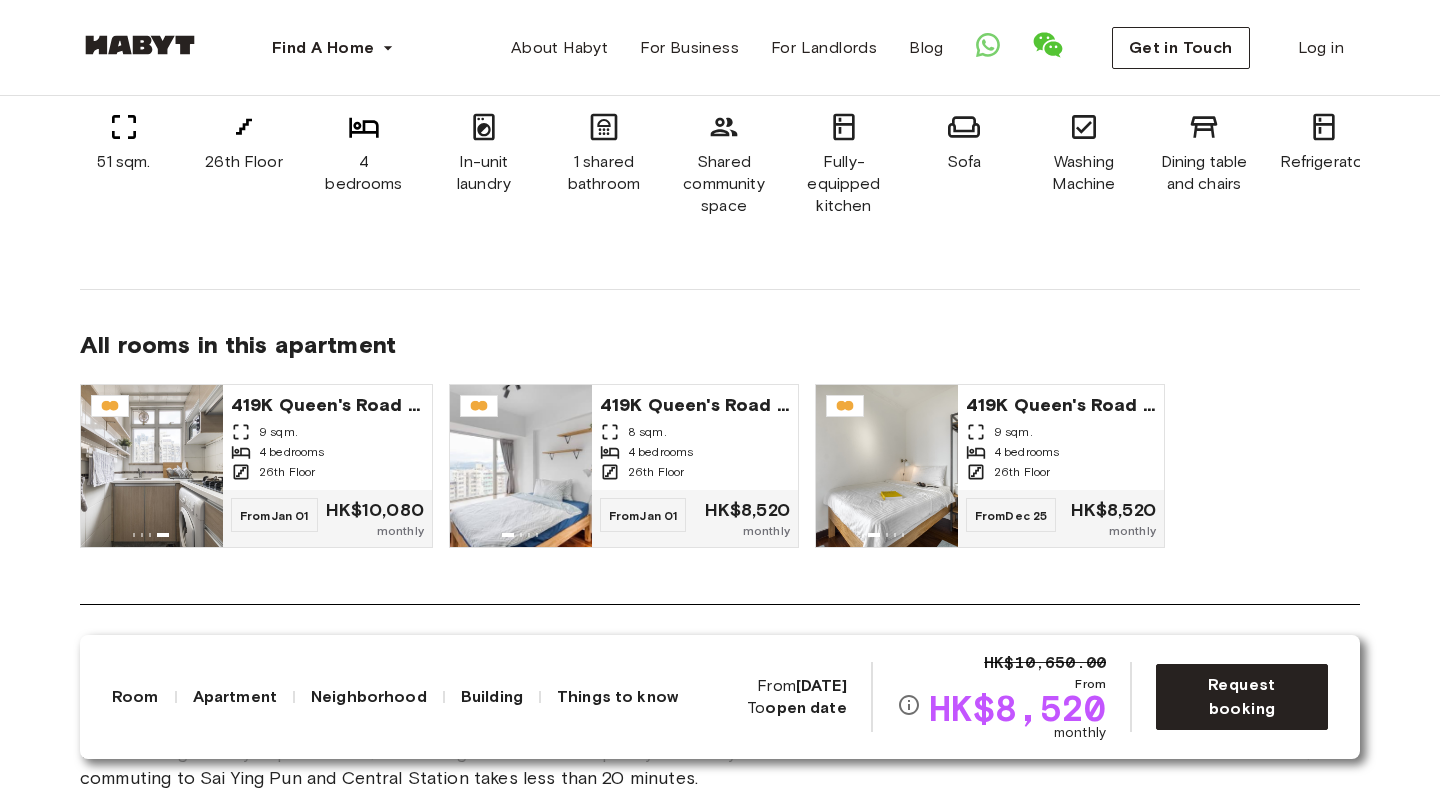 scroll, scrollTop: 1441, scrollLeft: 0, axis: vertical 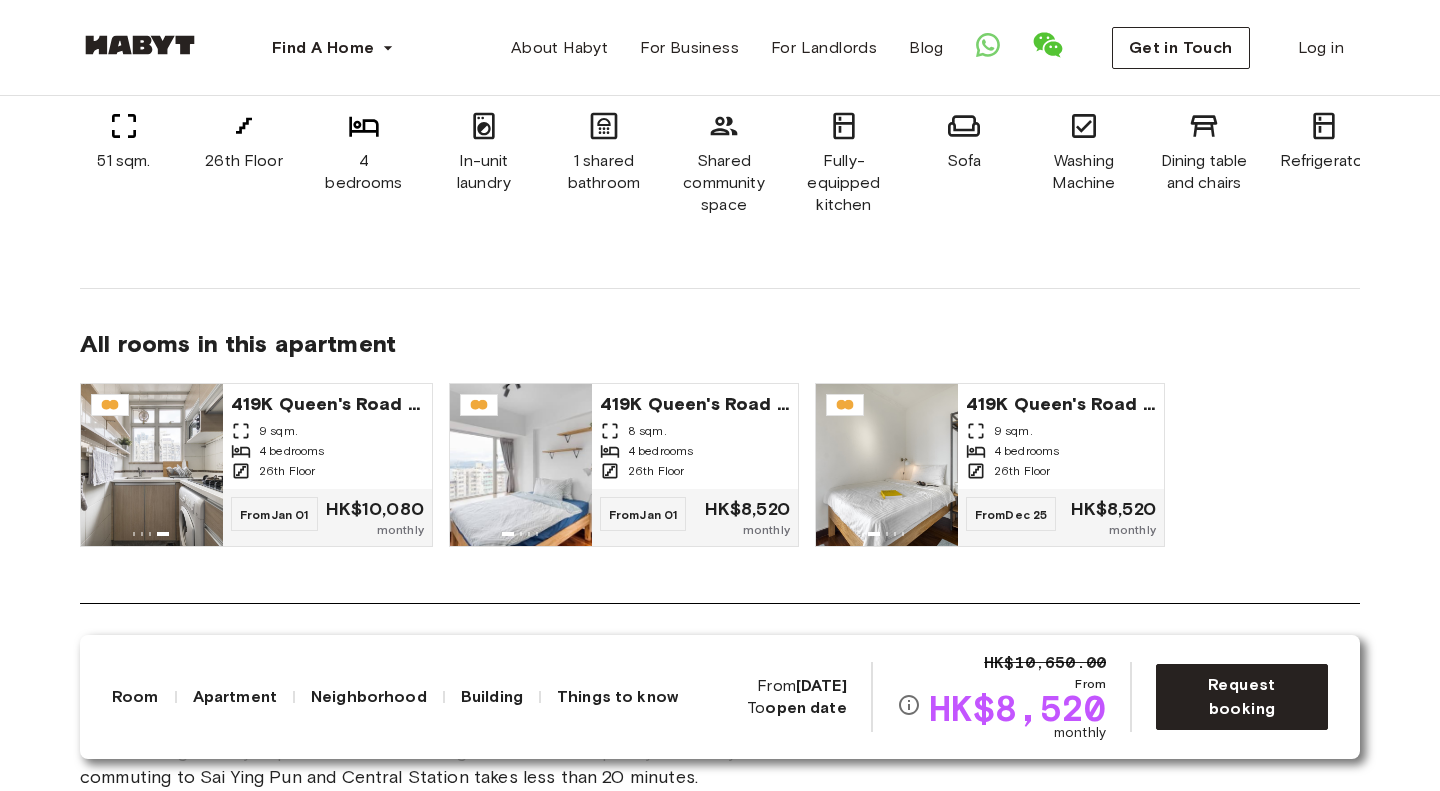 click on "About the apartment   HK$0 Deposit options are now available for all [COUNTRY] accommodations. Learn more  here . 51 sqm. 26th Floor 4 bedrooms In-unit laundry 1 shared bathroom Shared community space Fully-equipped kitchen Sofa Washing Machine Dining table and chairs Refrigerator Small appliances All rooms in this apartment [ADDRESS] 9 sqm. 4 bedrooms 26th Floor From  Jan 01 HK$10,080 monthly [ADDRESS] 8 sqm. 4 bedrooms 26th Floor From  Jan 01 HK$8,520 monthly [ADDRESS] 9 sqm. 4 bedrooms 26th Floor From  Dec 25 HK$8,520 monthly" at bounding box center (720, 232) 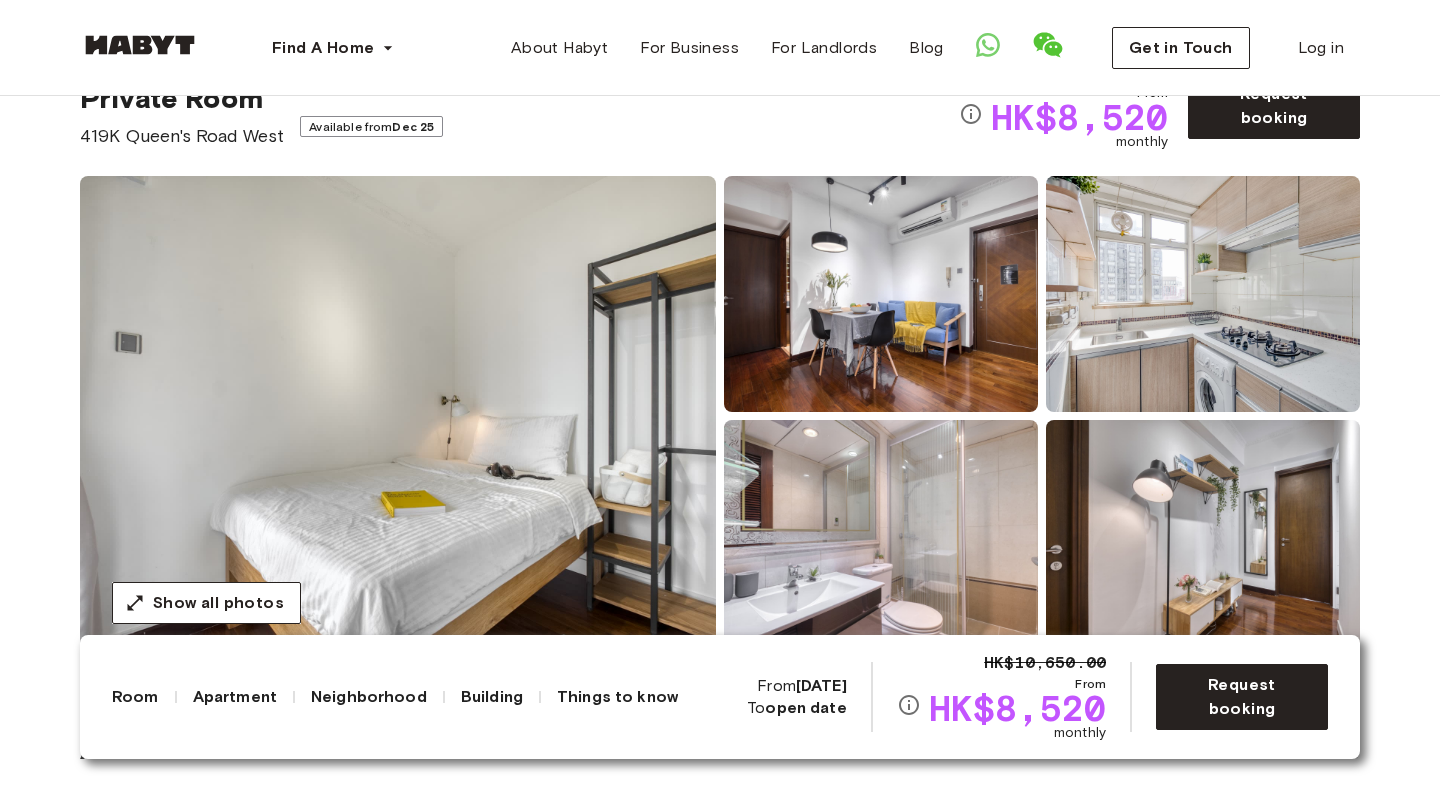 scroll, scrollTop: 0, scrollLeft: 0, axis: both 